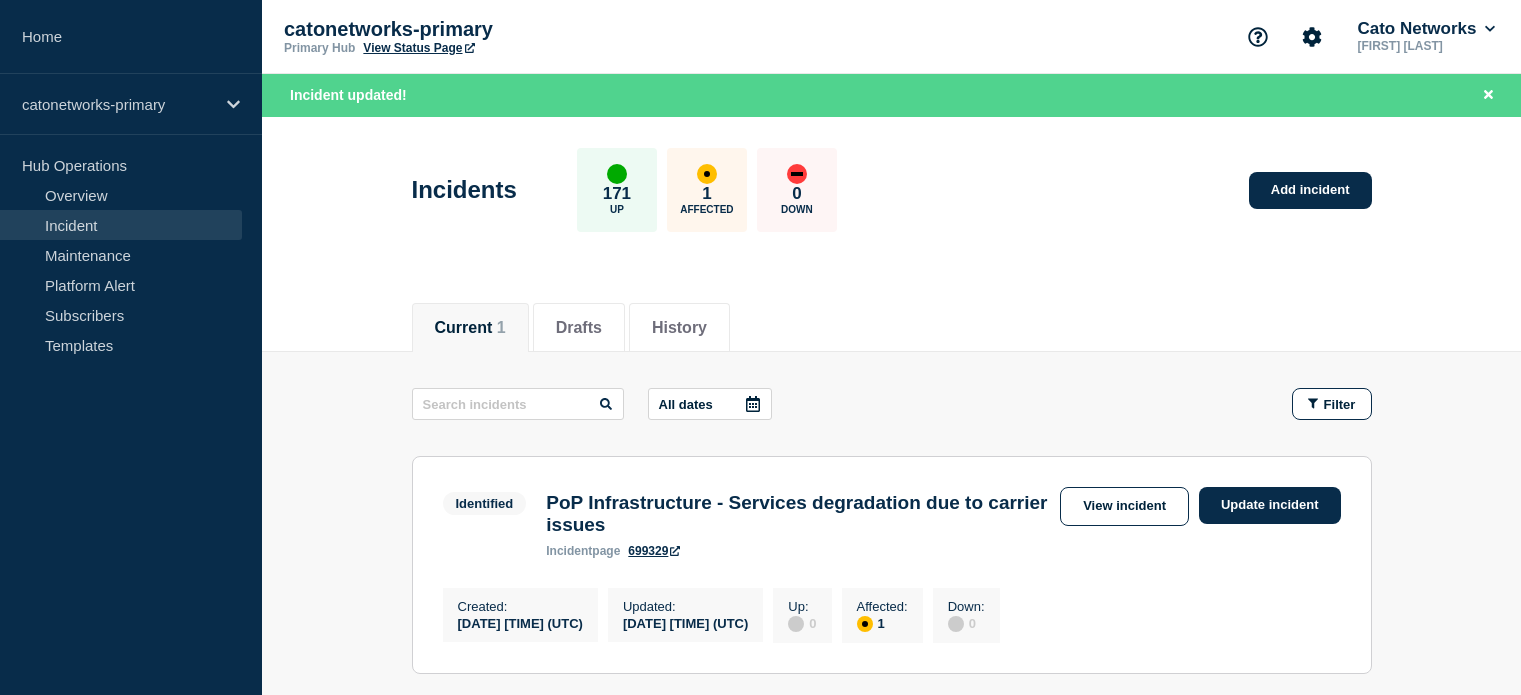 scroll, scrollTop: 200, scrollLeft: 0, axis: vertical 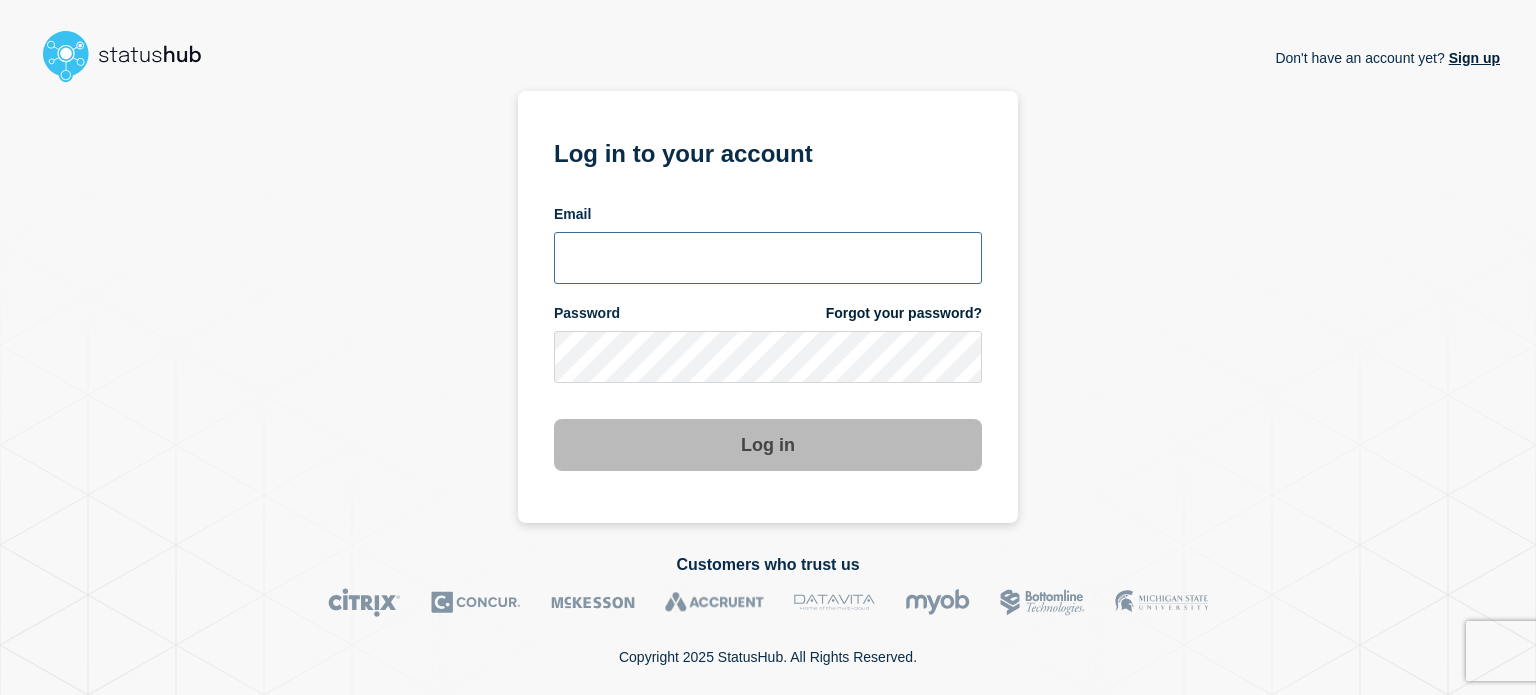 click at bounding box center [768, 258] 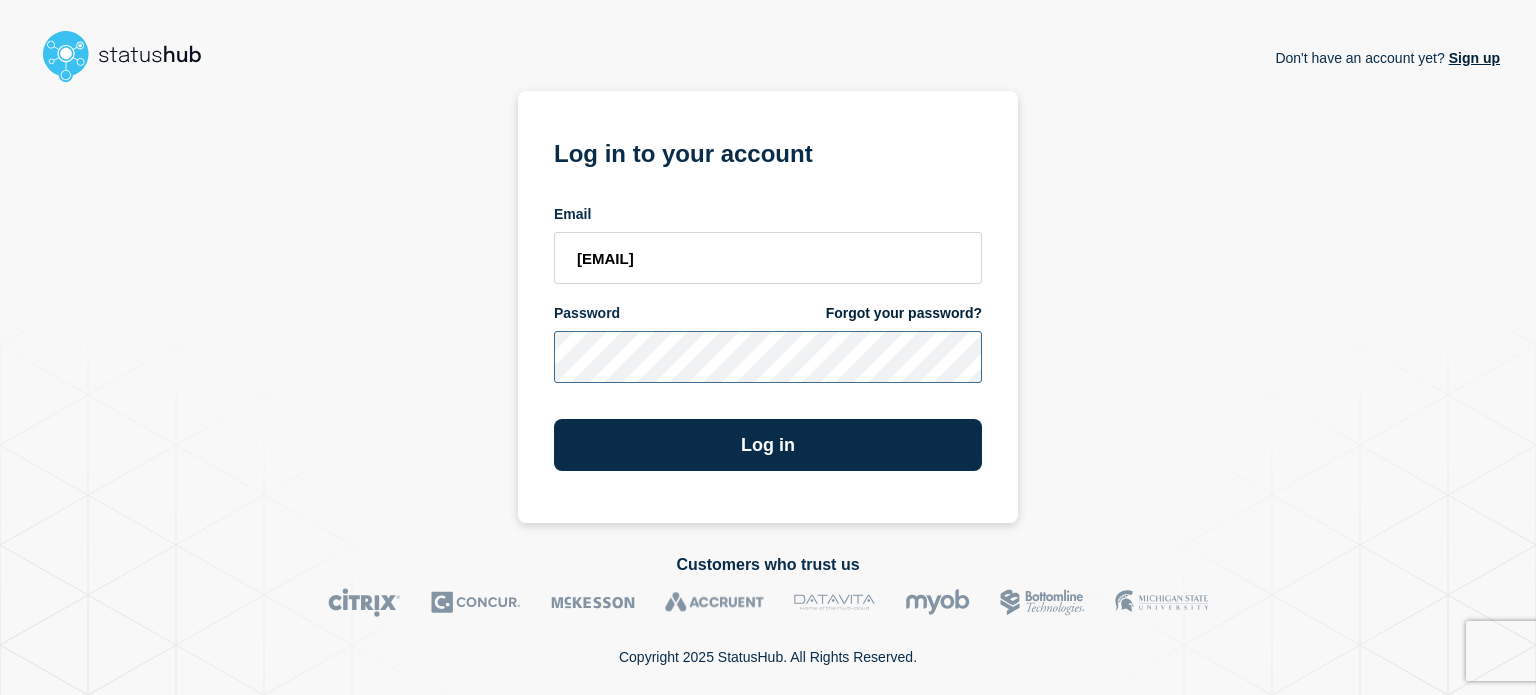 click on "Log in" at bounding box center (768, 445) 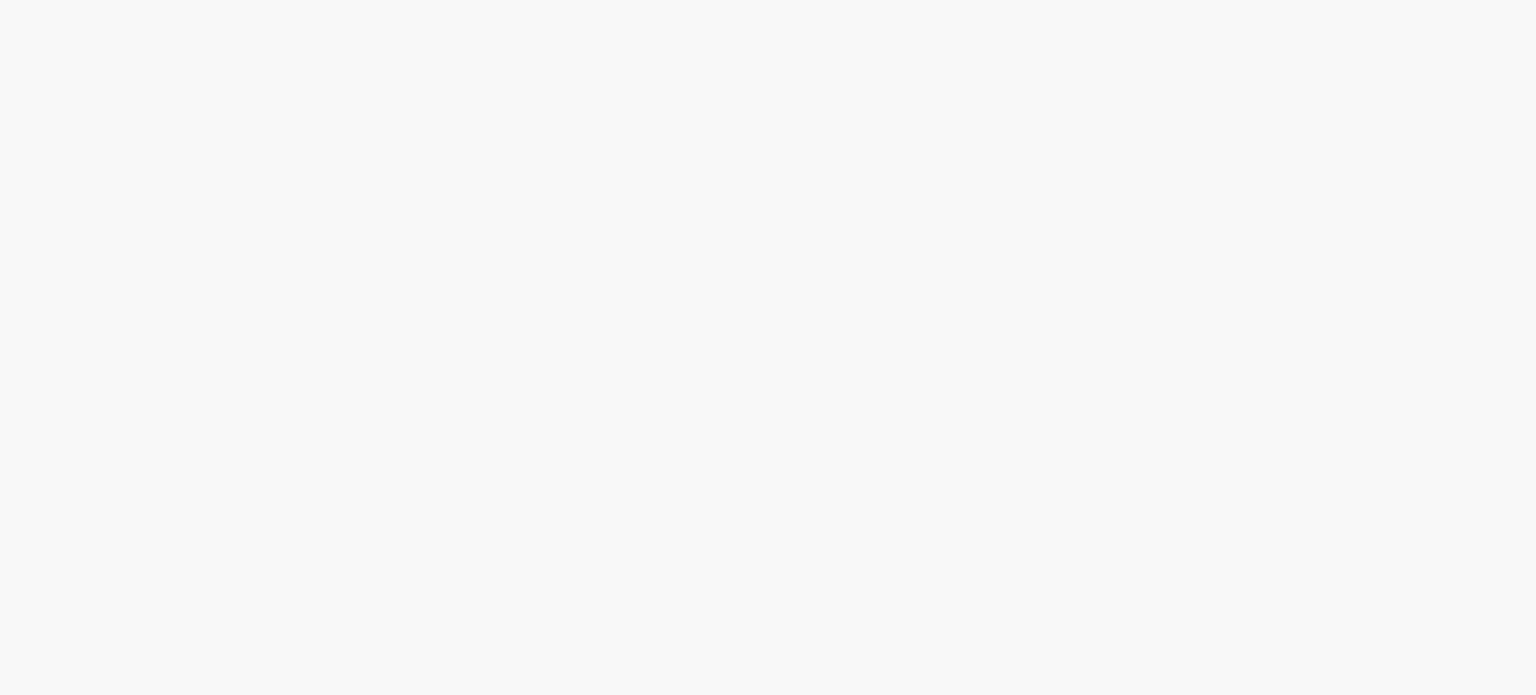 scroll, scrollTop: 0, scrollLeft: 0, axis: both 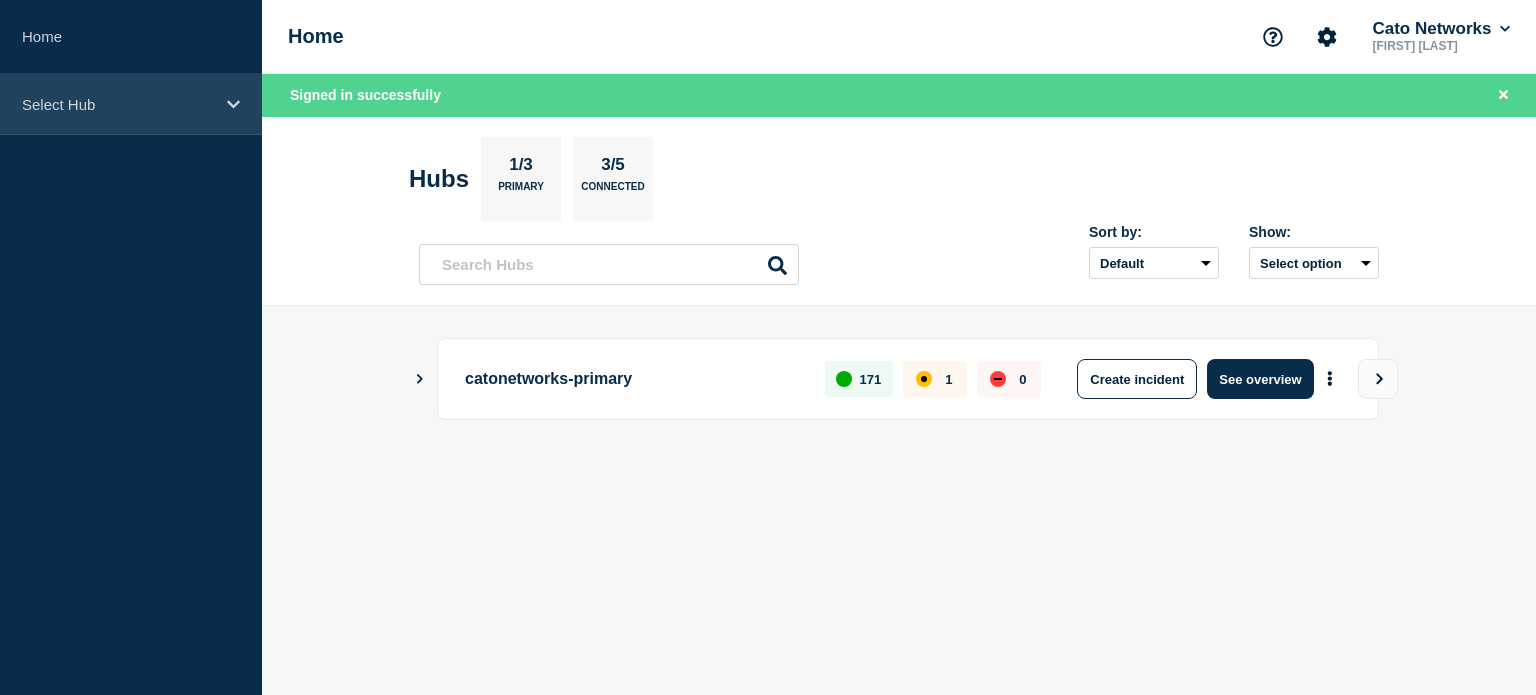 click on "Select Hub" at bounding box center [118, 104] 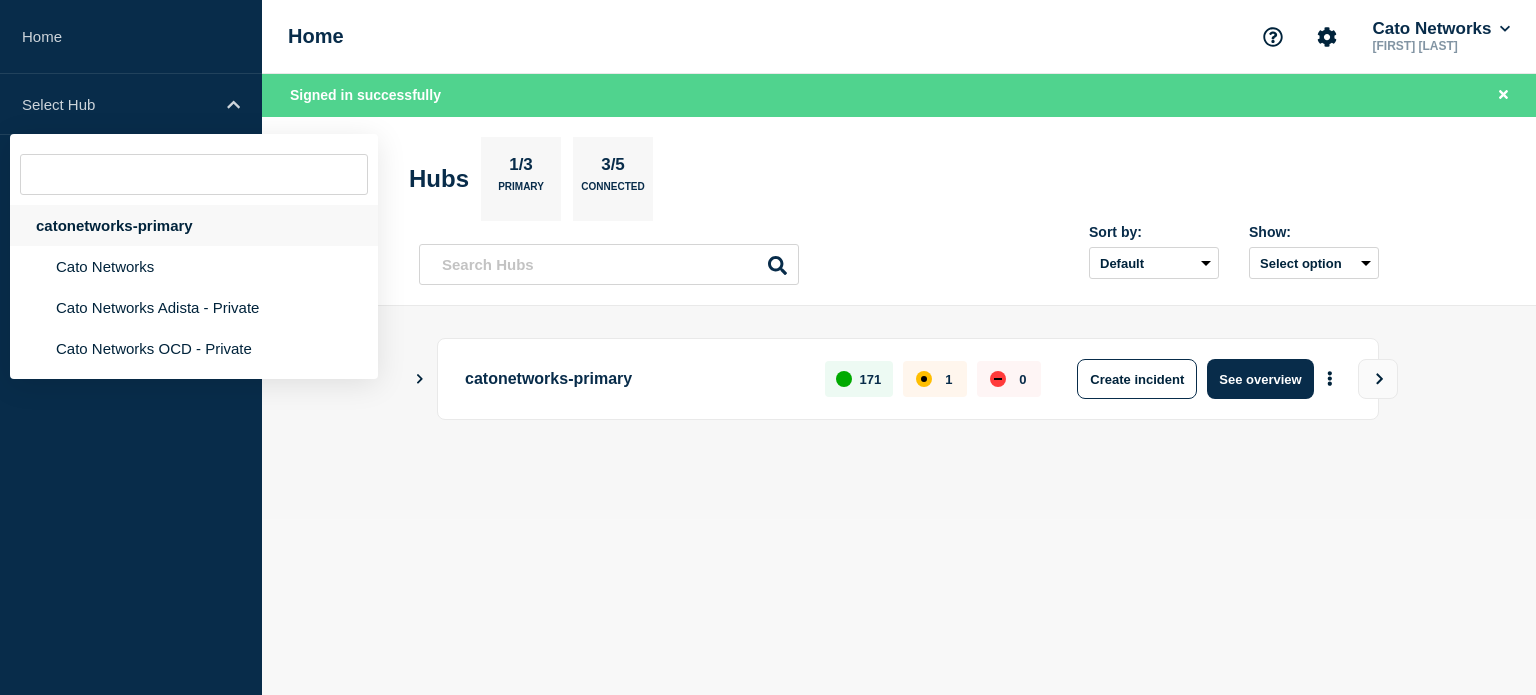 click on "catonetworks-primary" at bounding box center (194, 225) 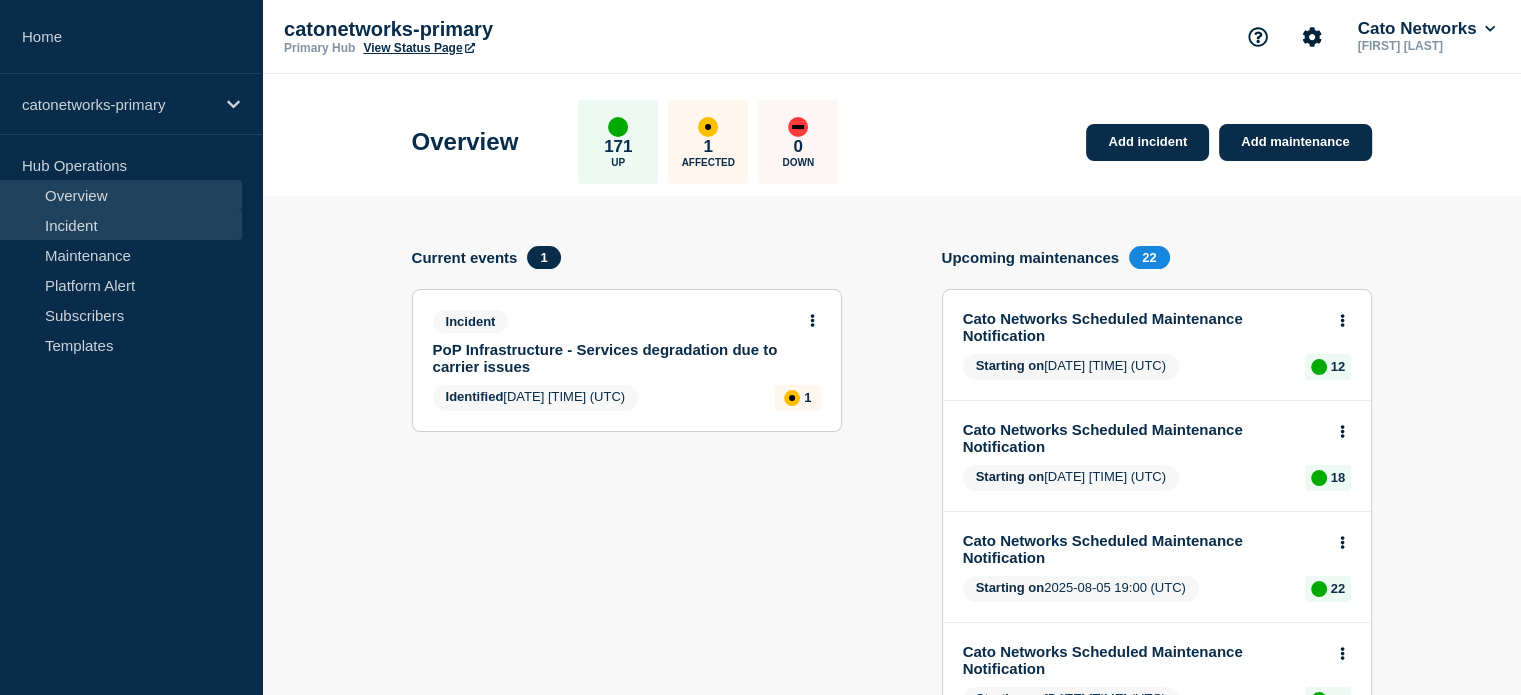 click on "Incident" at bounding box center [121, 225] 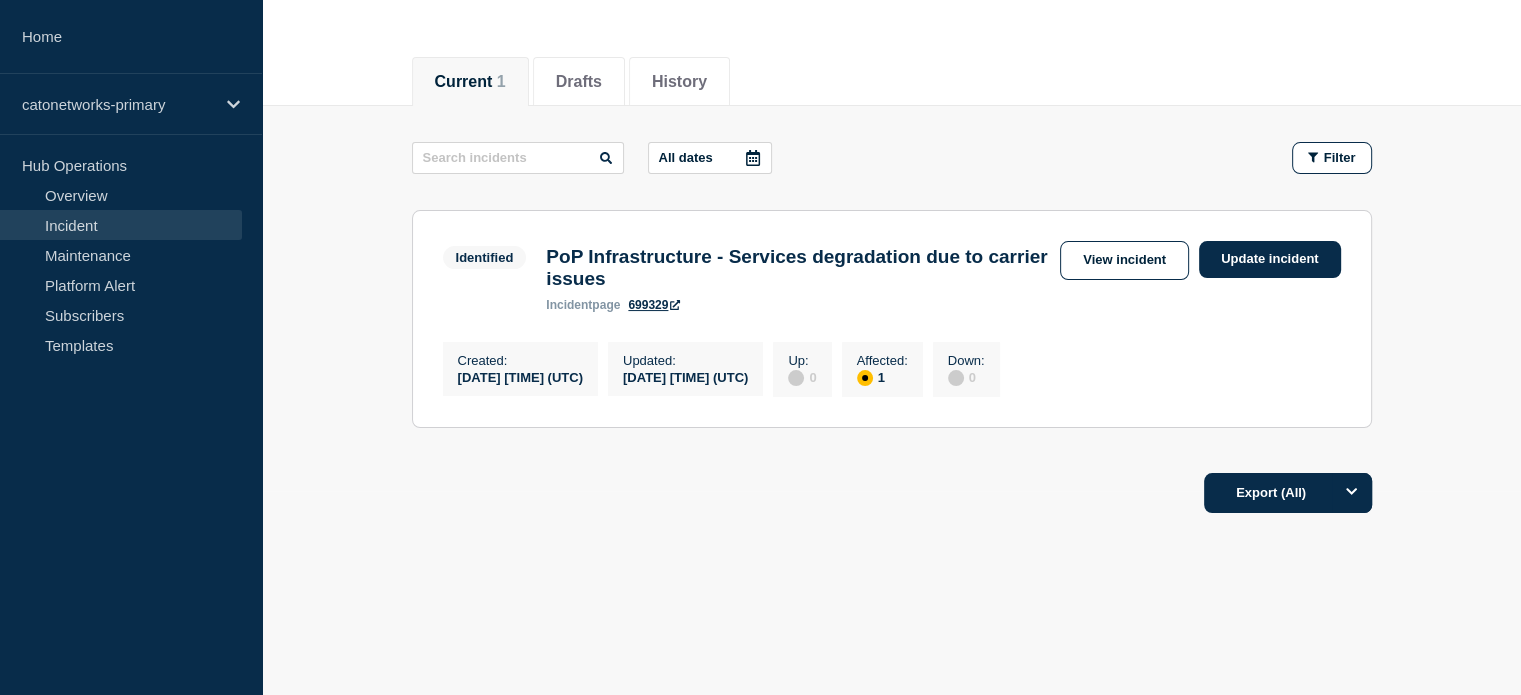 scroll, scrollTop: 213, scrollLeft: 0, axis: vertical 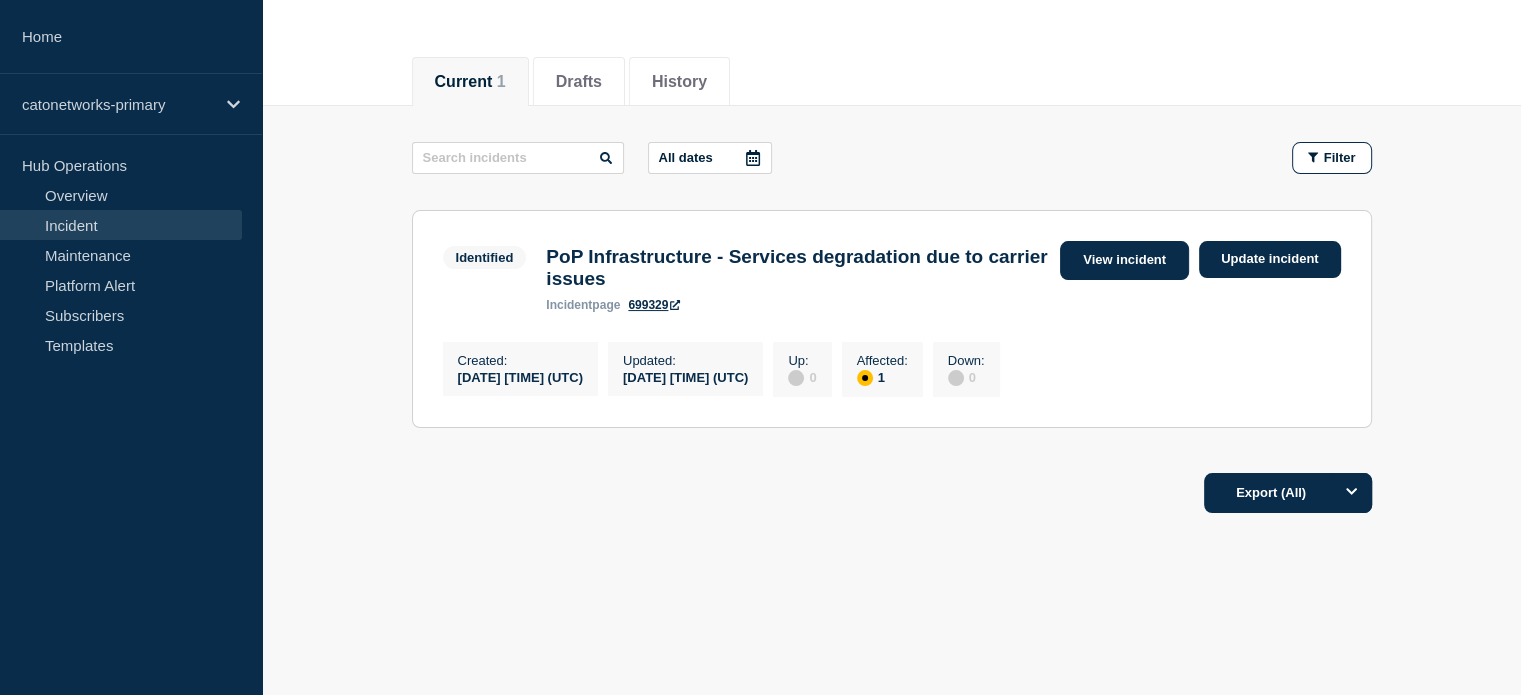 click on "View incident" at bounding box center [1124, 260] 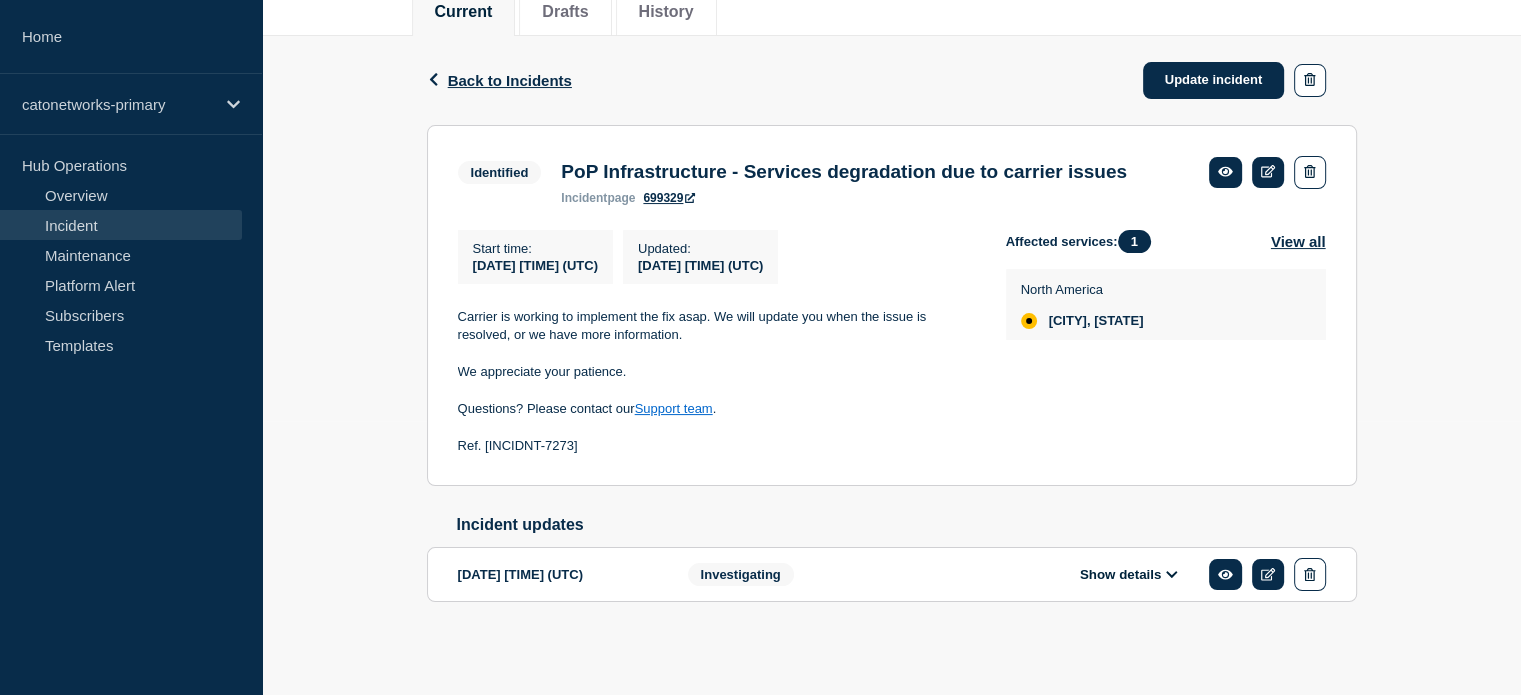 scroll, scrollTop: 312, scrollLeft: 0, axis: vertical 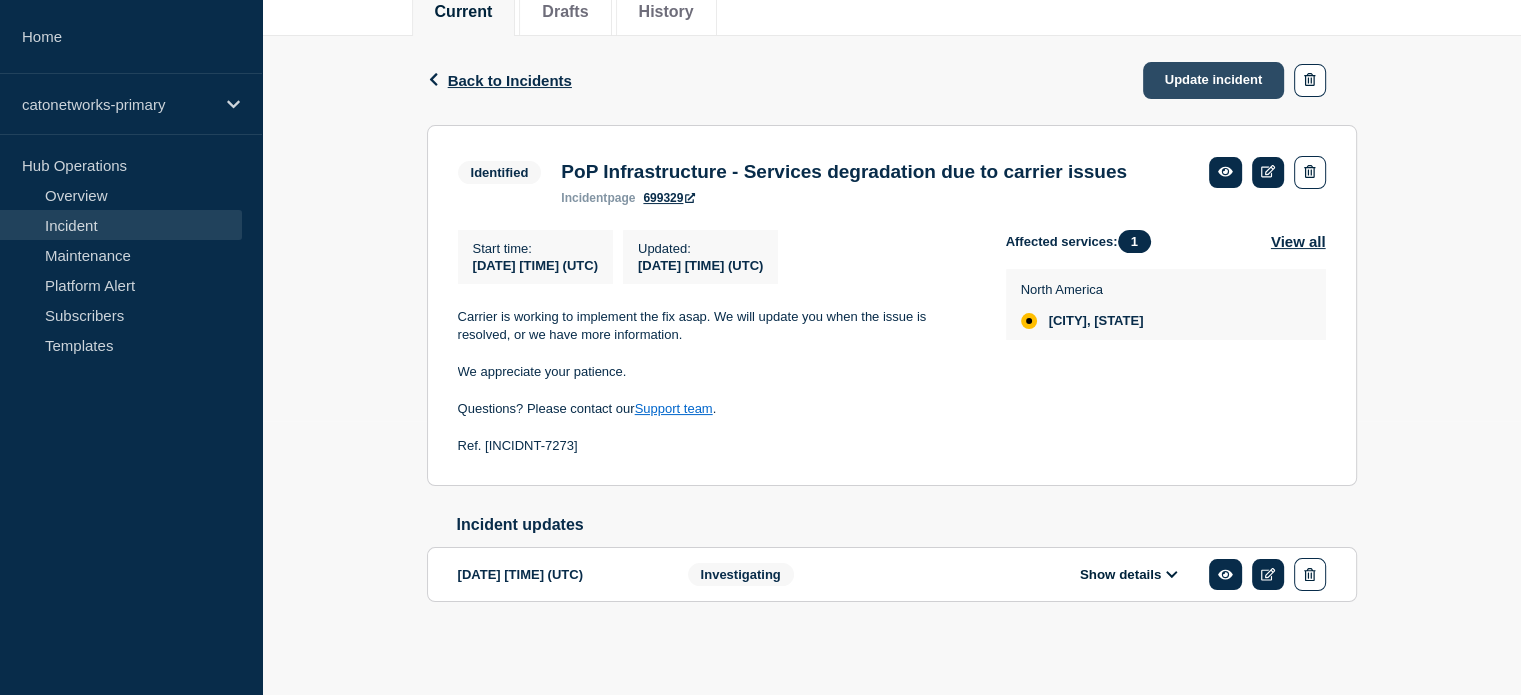 click on "Update incident" 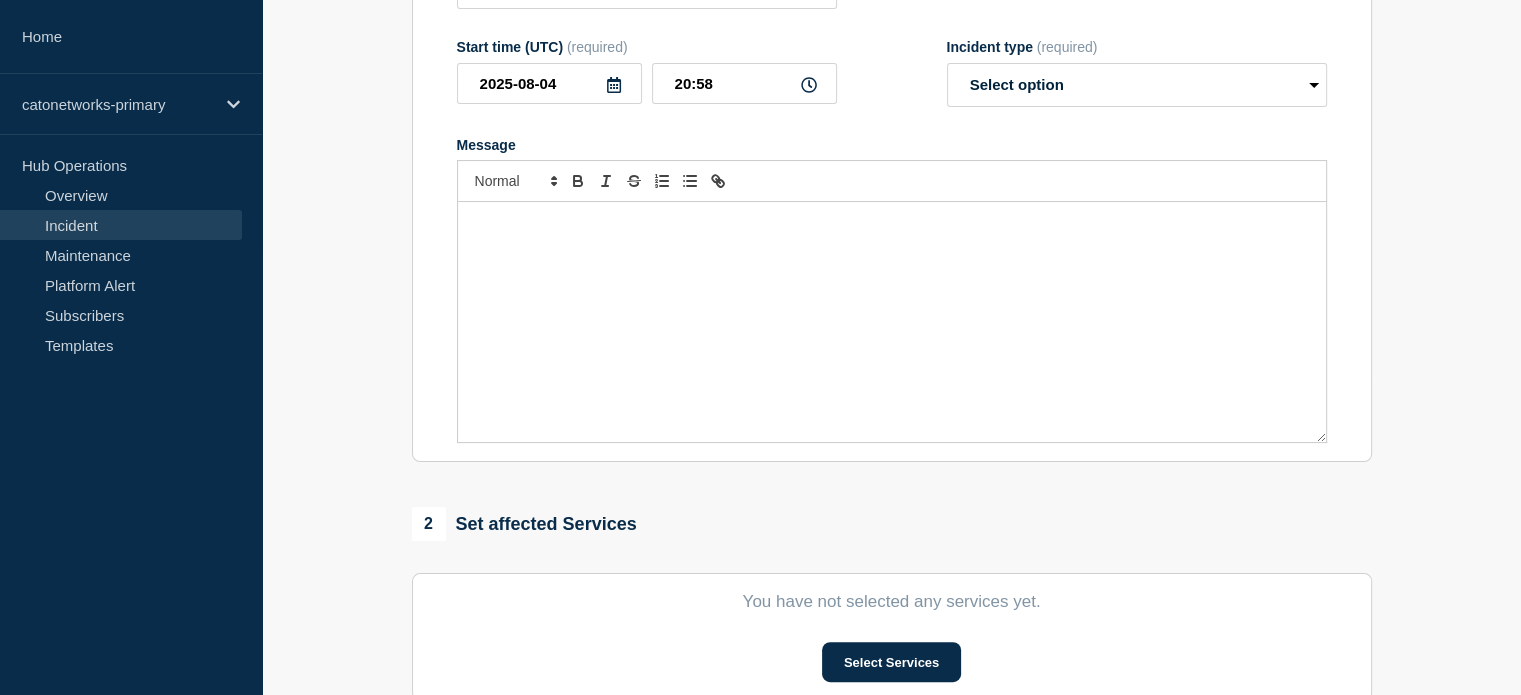 type on "PoP Infrastructure - Services degradation due to carrier issues" 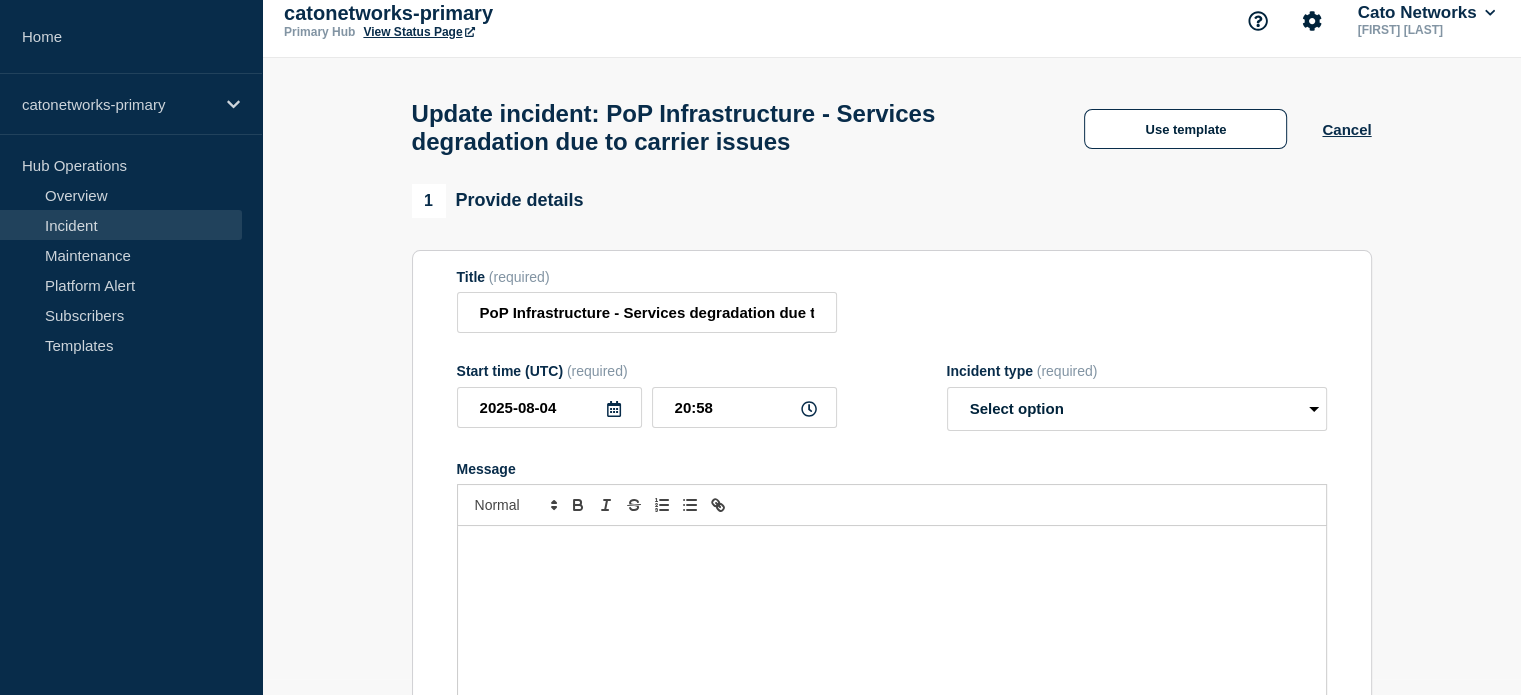 scroll, scrollTop: 12, scrollLeft: 0, axis: vertical 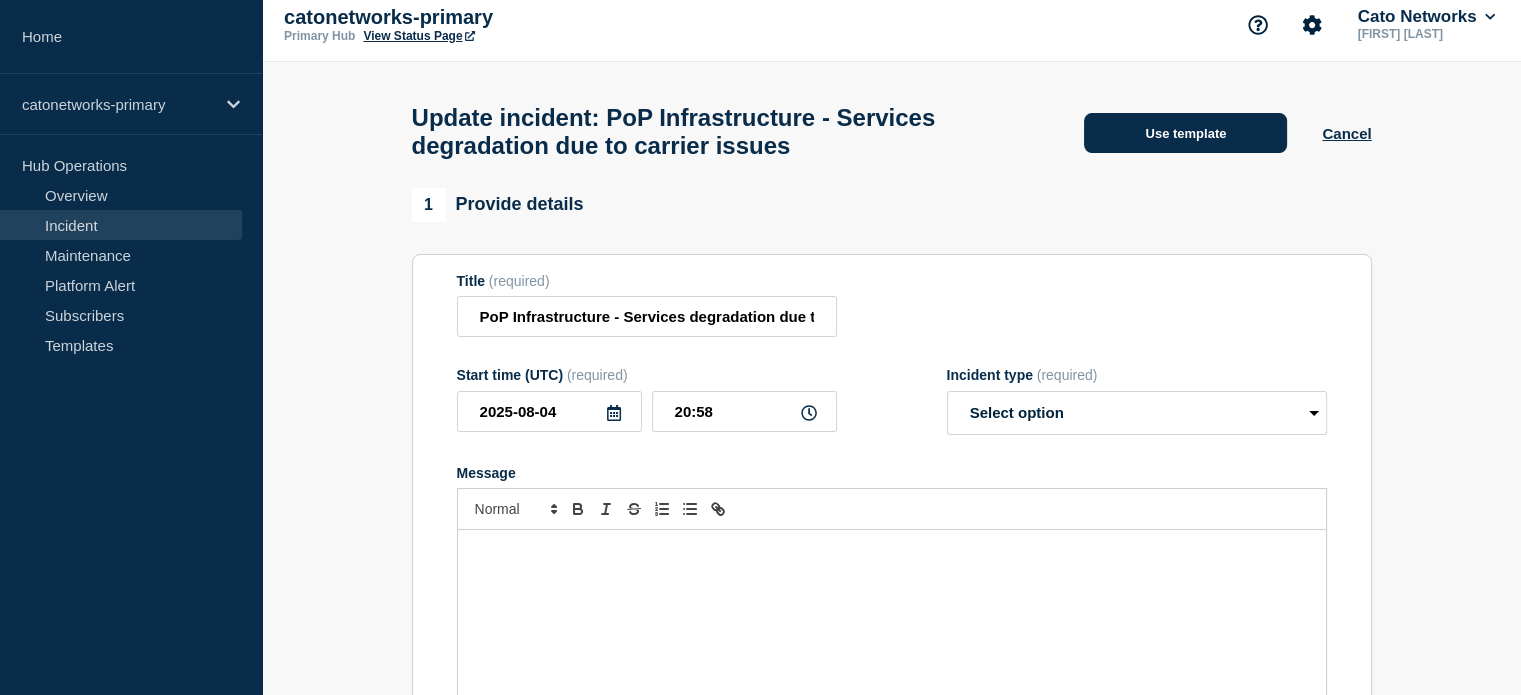 click on "Use template" at bounding box center [1185, 133] 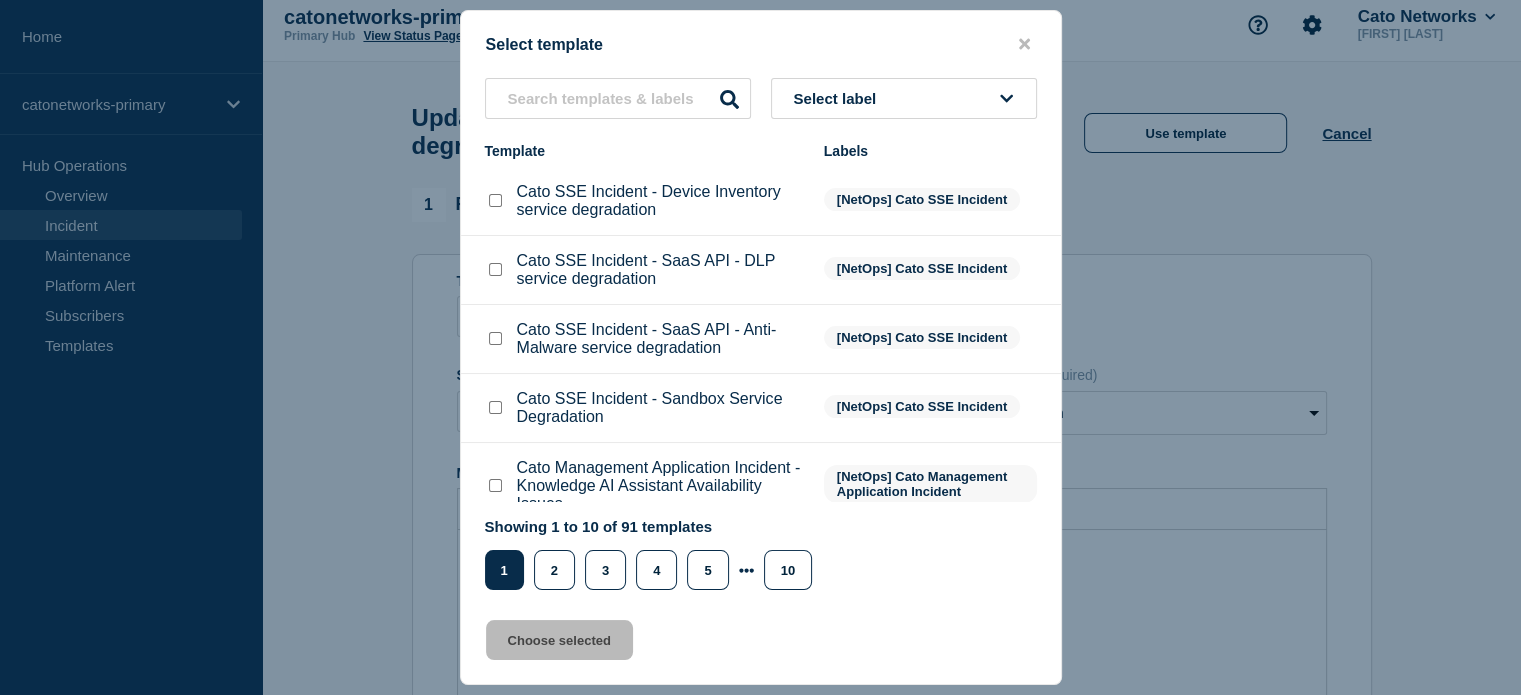 click on "Select label" at bounding box center [839, 98] 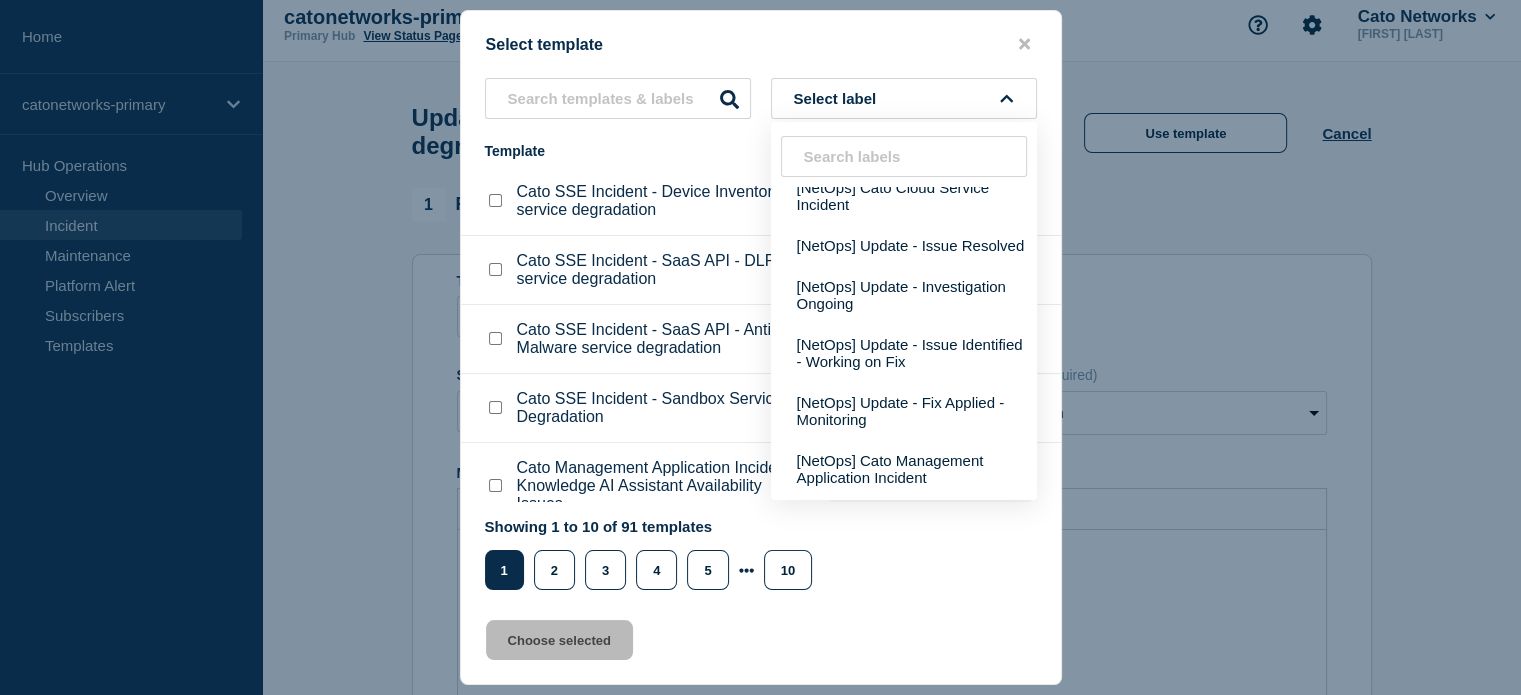 scroll, scrollTop: 400, scrollLeft: 0, axis: vertical 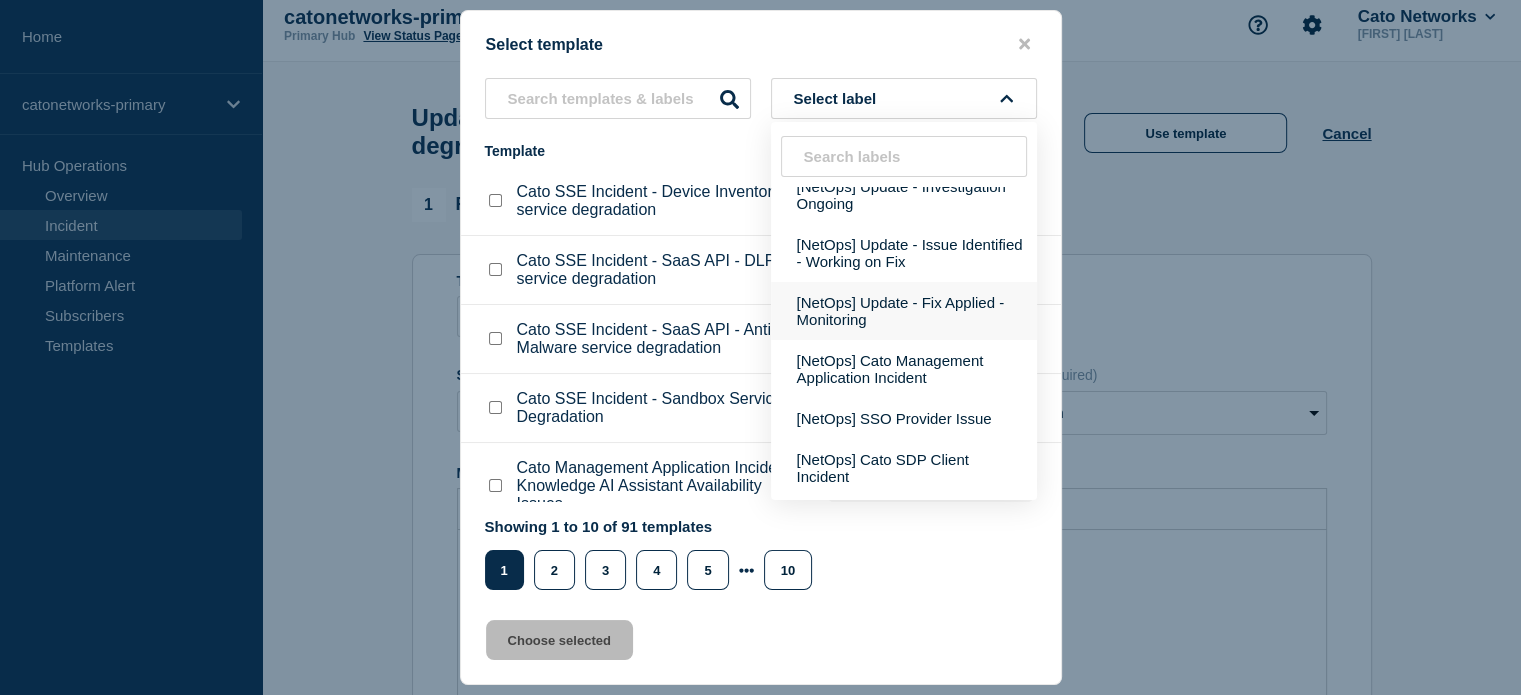 click on "[NetOps] Update - Fix Applied - Monitoring" at bounding box center (904, 311) 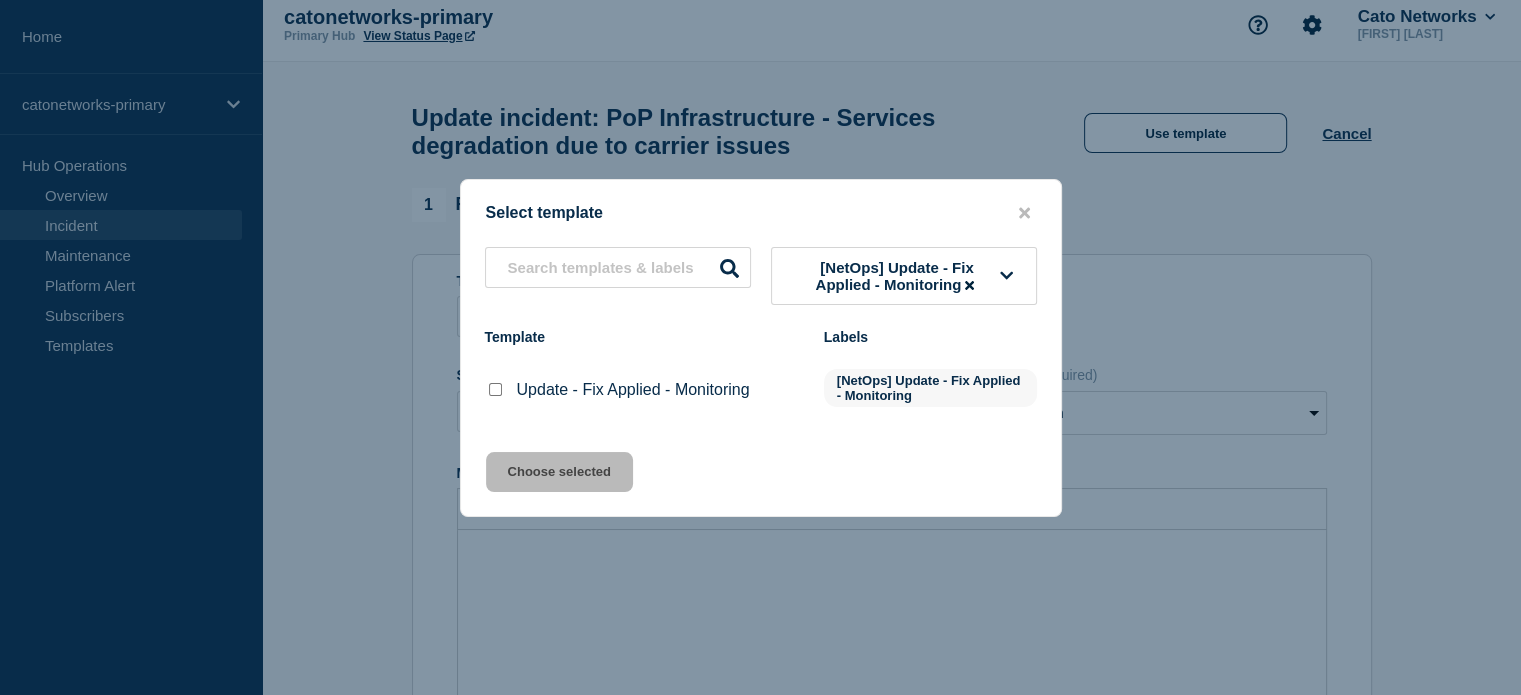 click on "Update - Fix Applied - Monitoring" at bounding box center [633, 390] 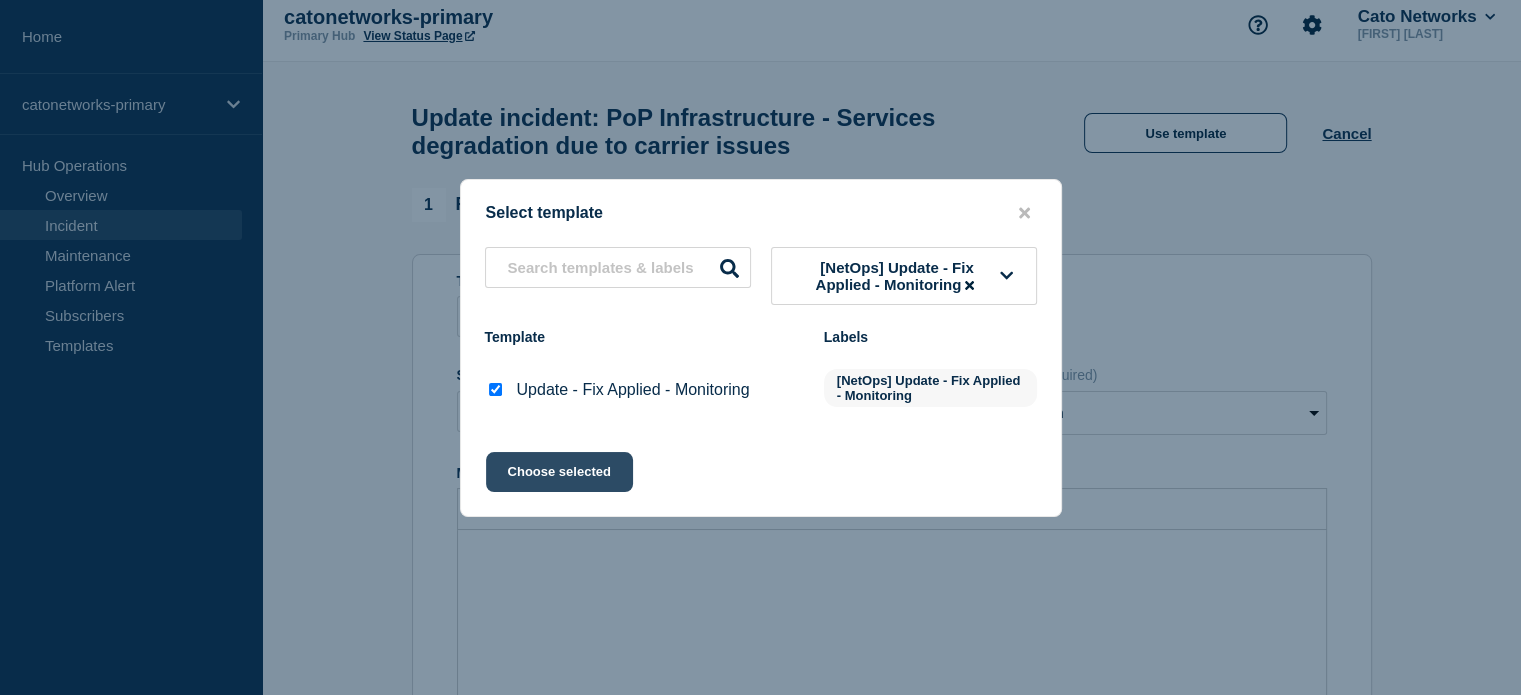 click on "Choose selected" 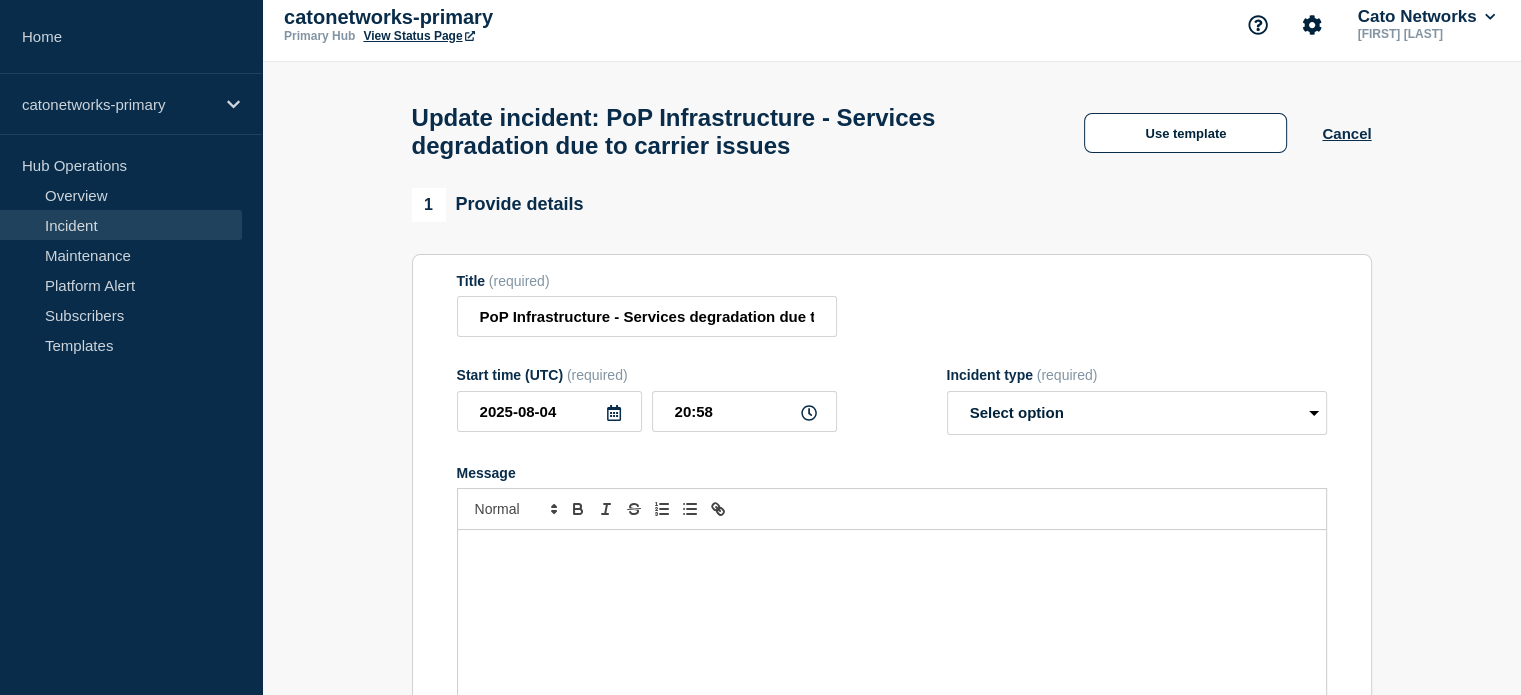 select on "monitoring" 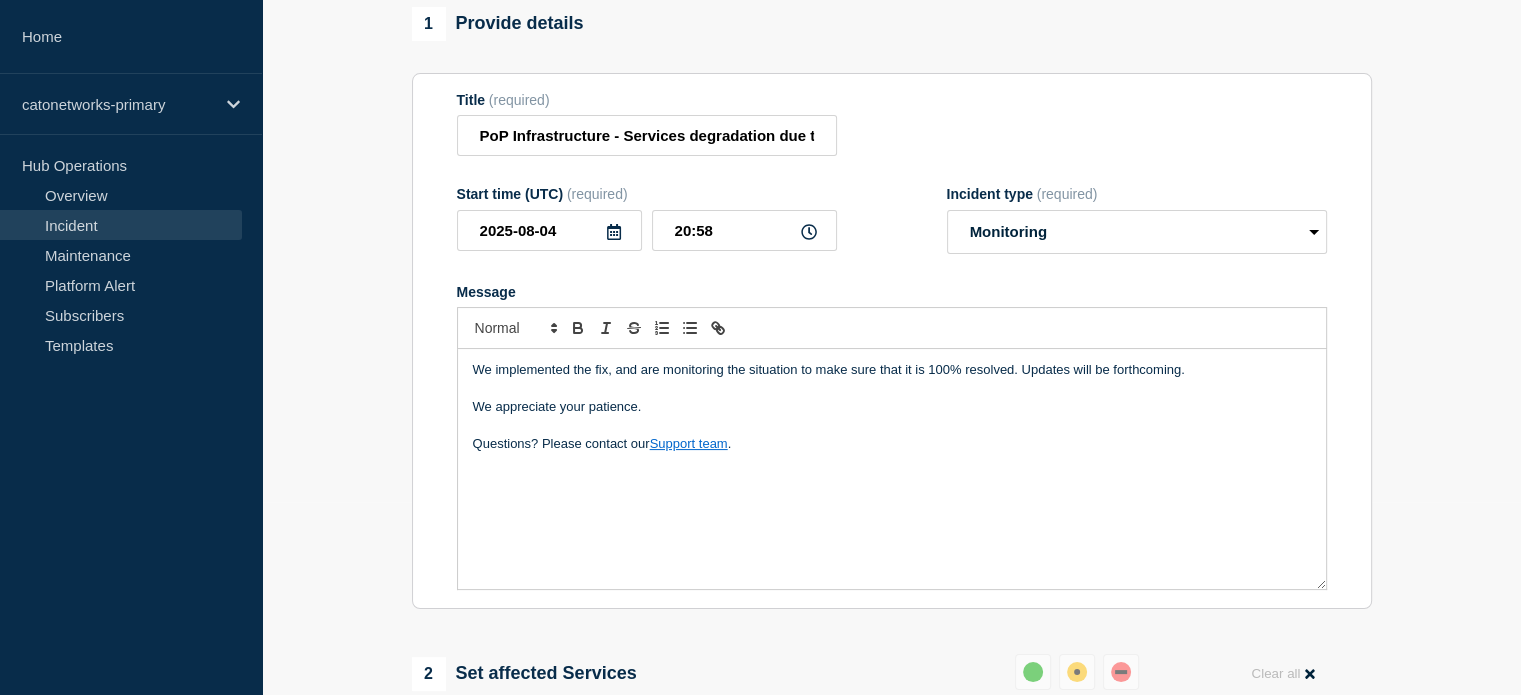 scroll, scrollTop: 212, scrollLeft: 0, axis: vertical 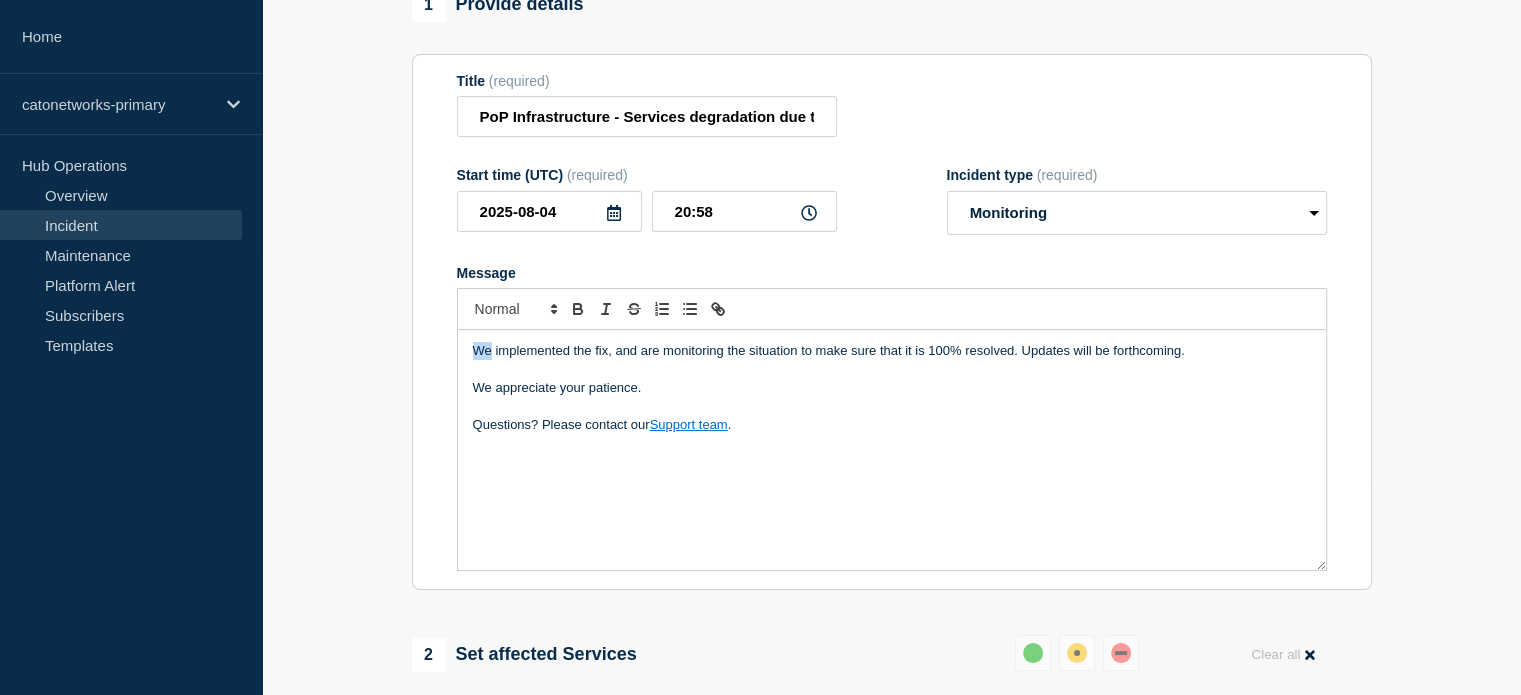drag, startPoint x: 474, startPoint y: 362, endPoint x: 488, endPoint y: 363, distance: 14.035668 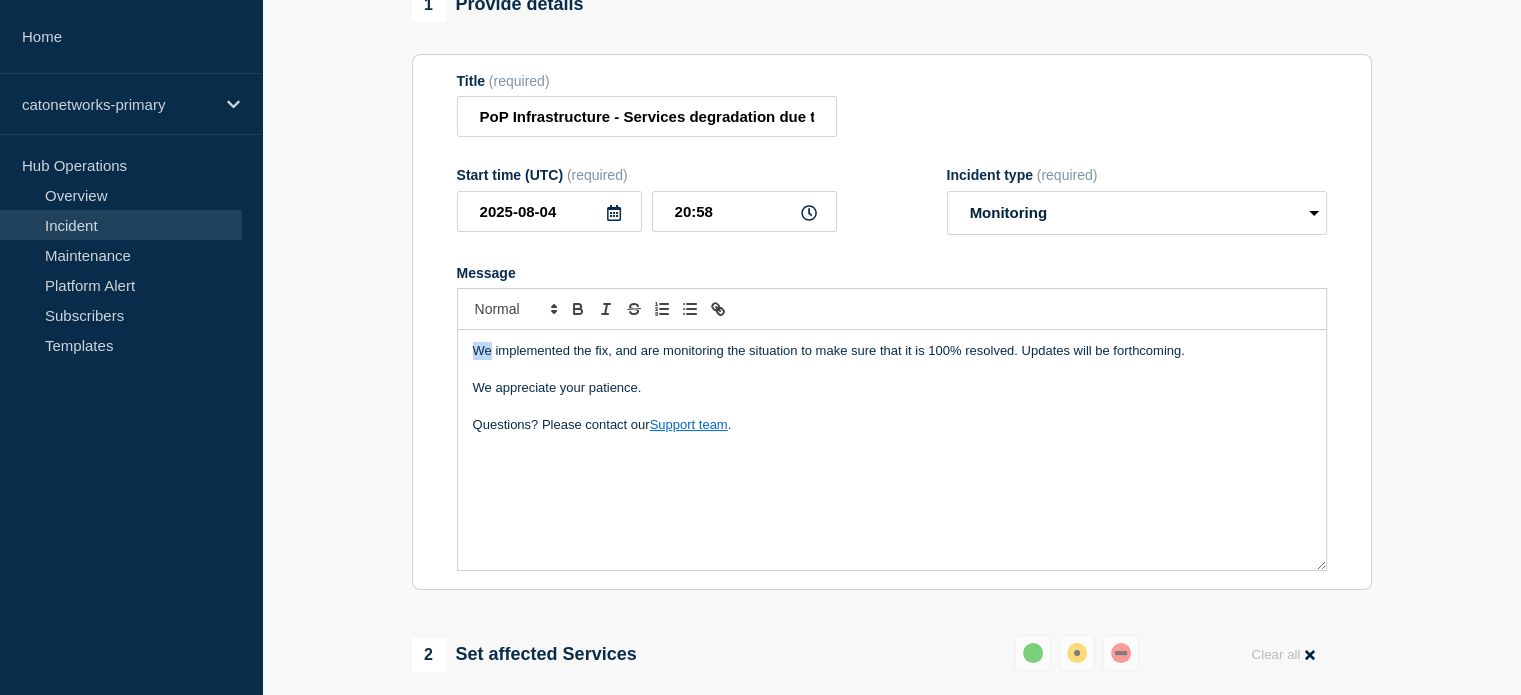 click on "We implemented the fix, and are monitoring the situation to make sure that it is 100% resolved. Updates will be forthcoming." at bounding box center [892, 351] 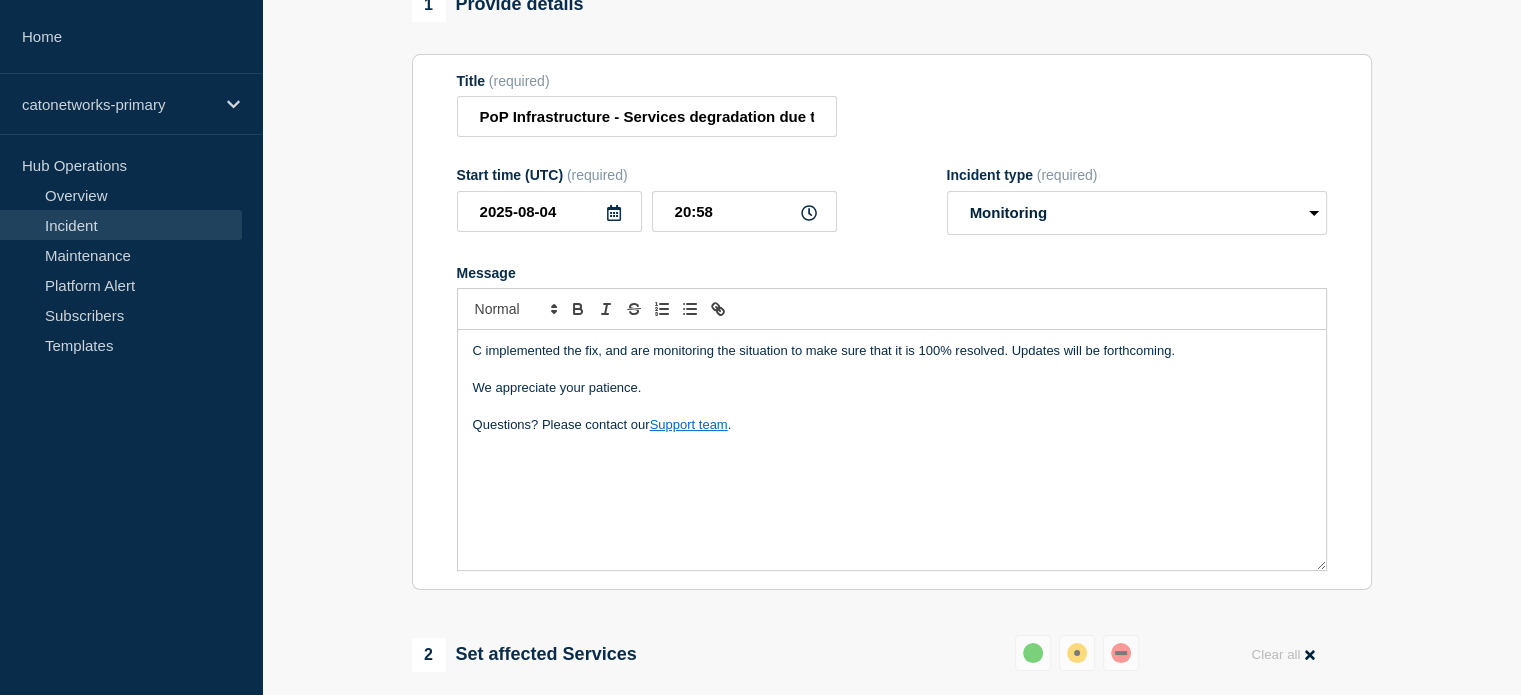 type 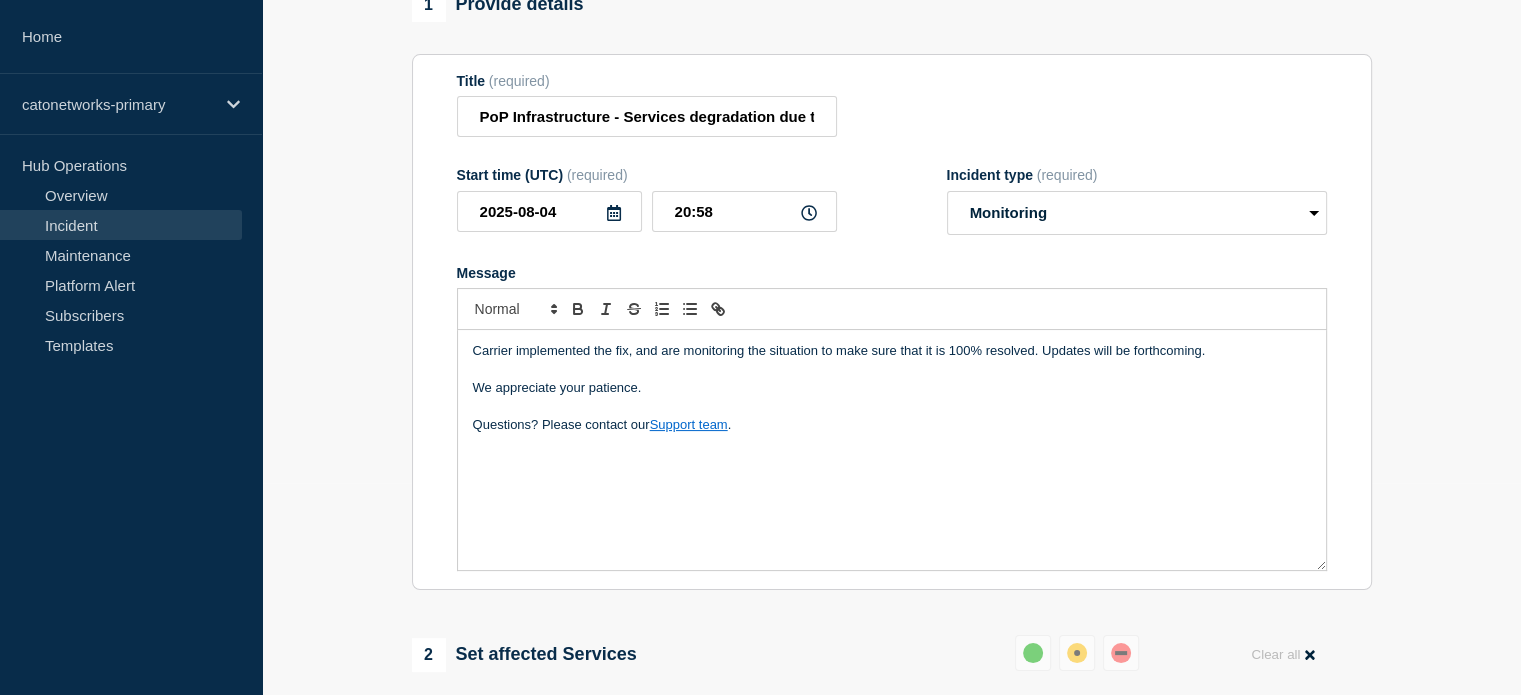 click on "Carrier implemented the fix, and are monitoring the situation to make sure that it is 100% resolved. Updates will be forthcoming." at bounding box center [892, 351] 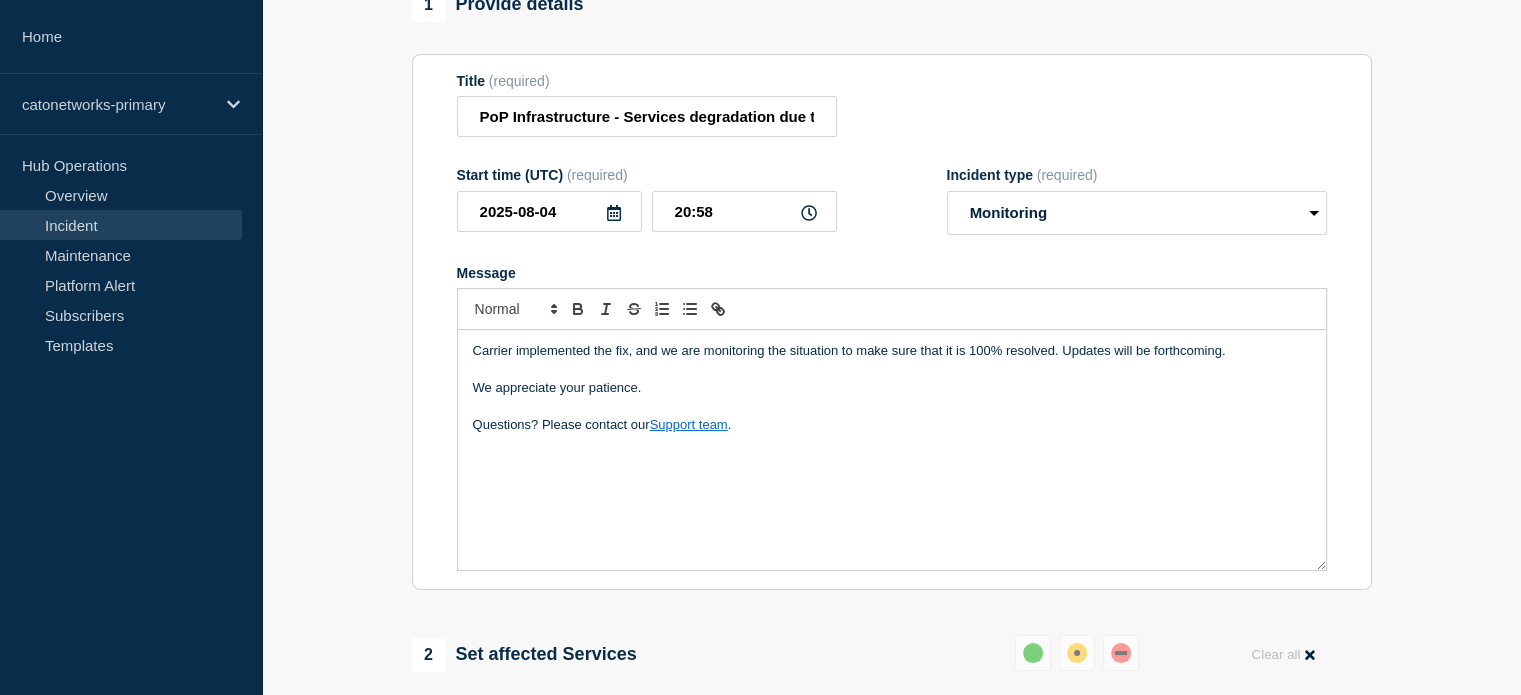 click on "Questions? Please contact our  Support team ." at bounding box center (892, 425) 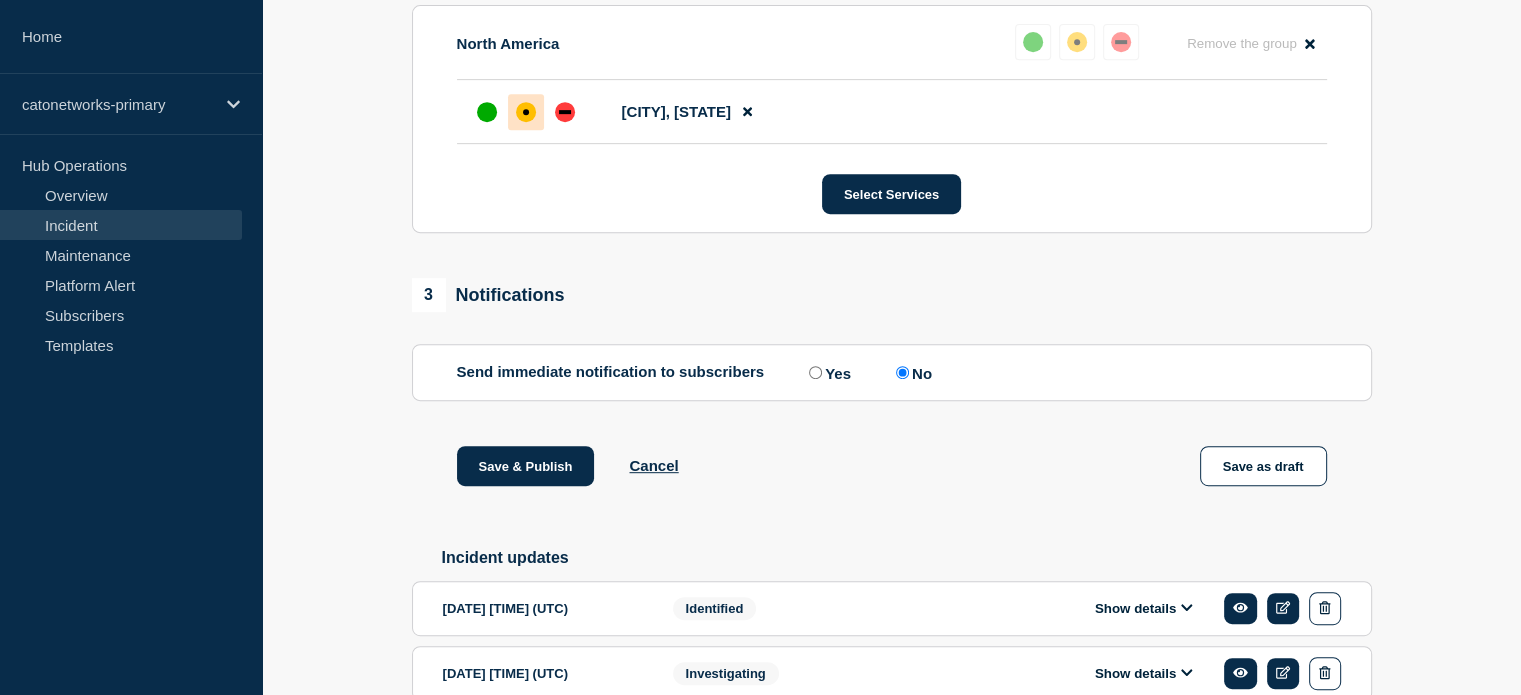 scroll, scrollTop: 1012, scrollLeft: 0, axis: vertical 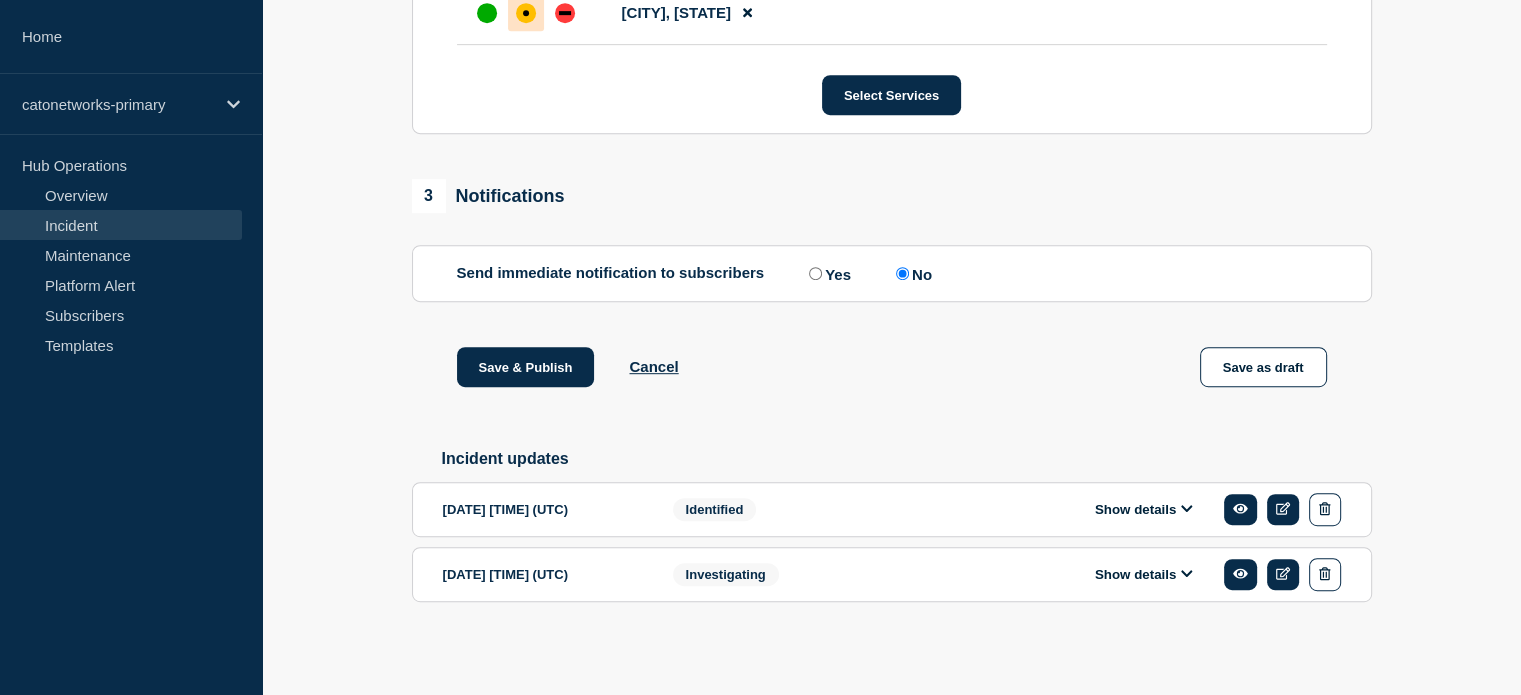 click on "Yes" at bounding box center (815, 273) 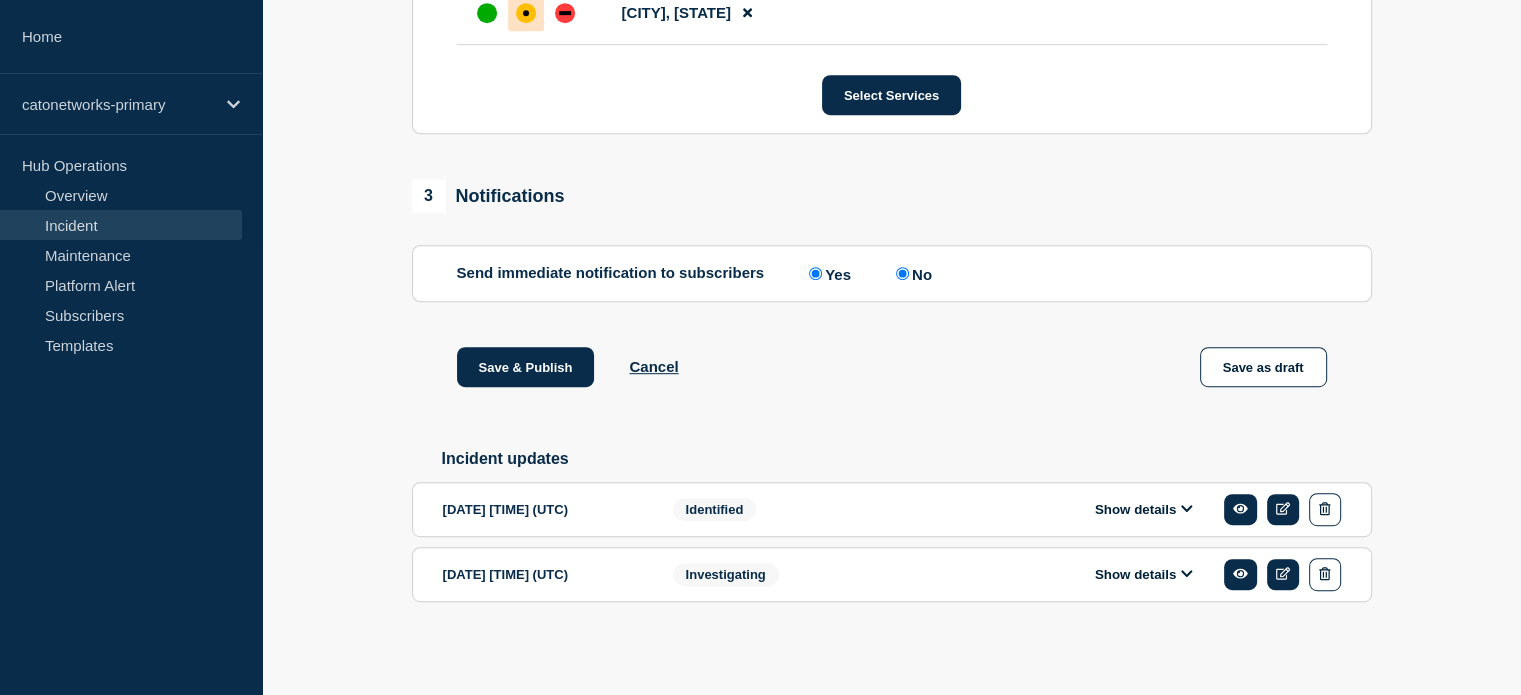 radio on "false" 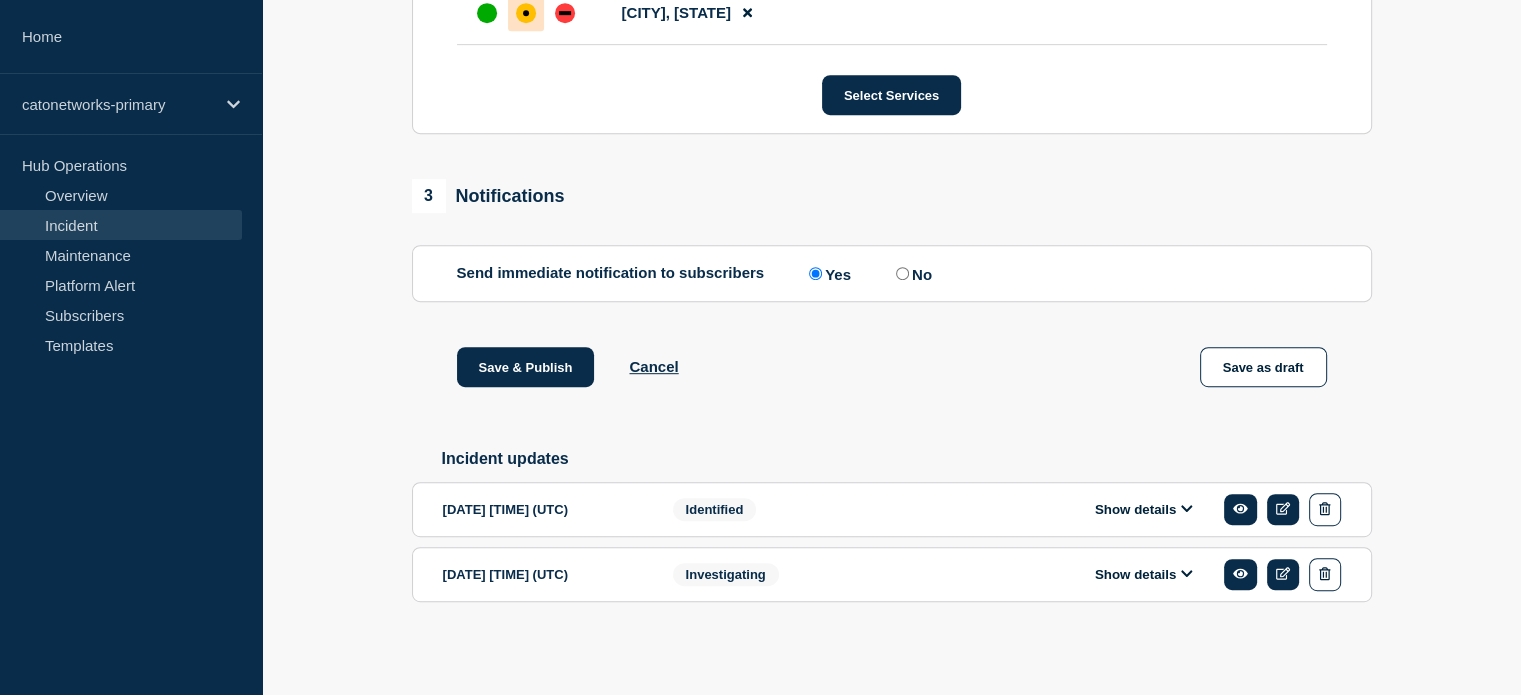 click on "Show details" at bounding box center [1144, 509] 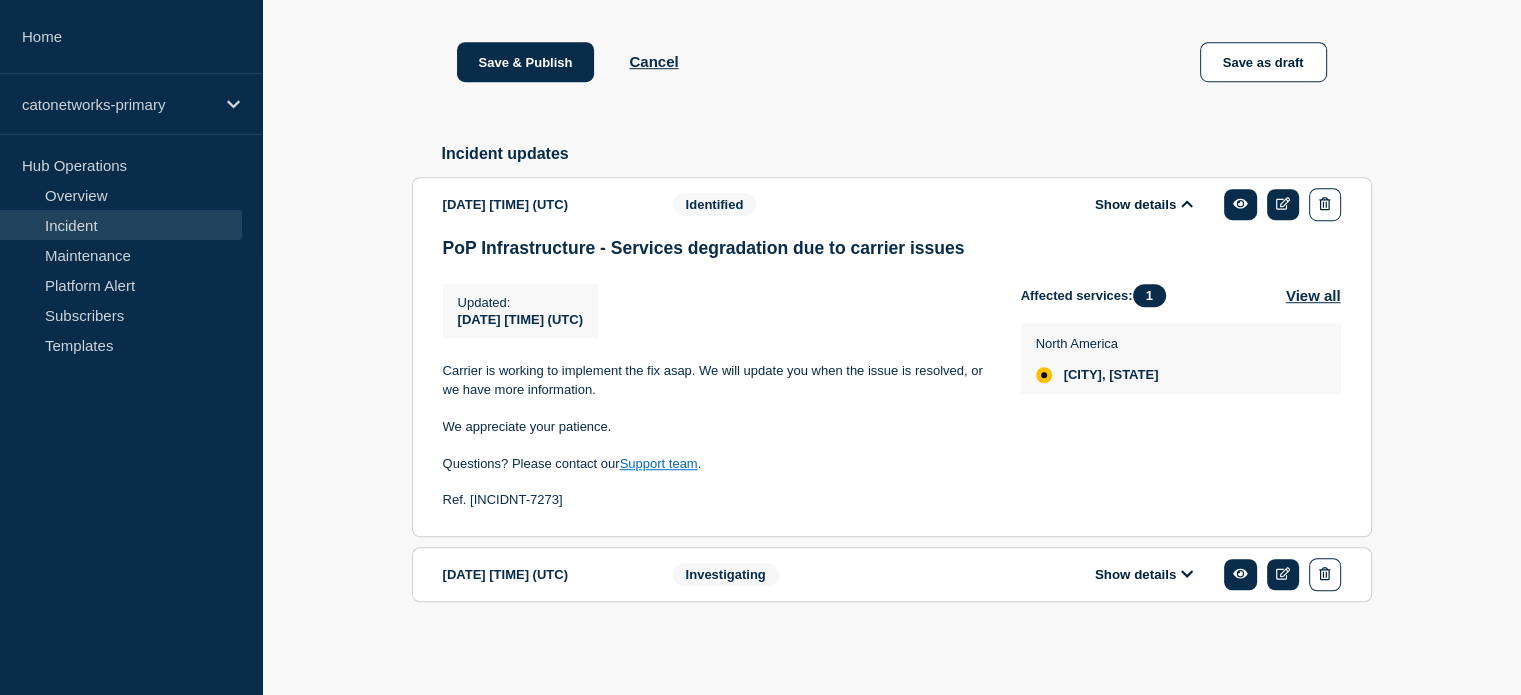 scroll, scrollTop: 1338, scrollLeft: 0, axis: vertical 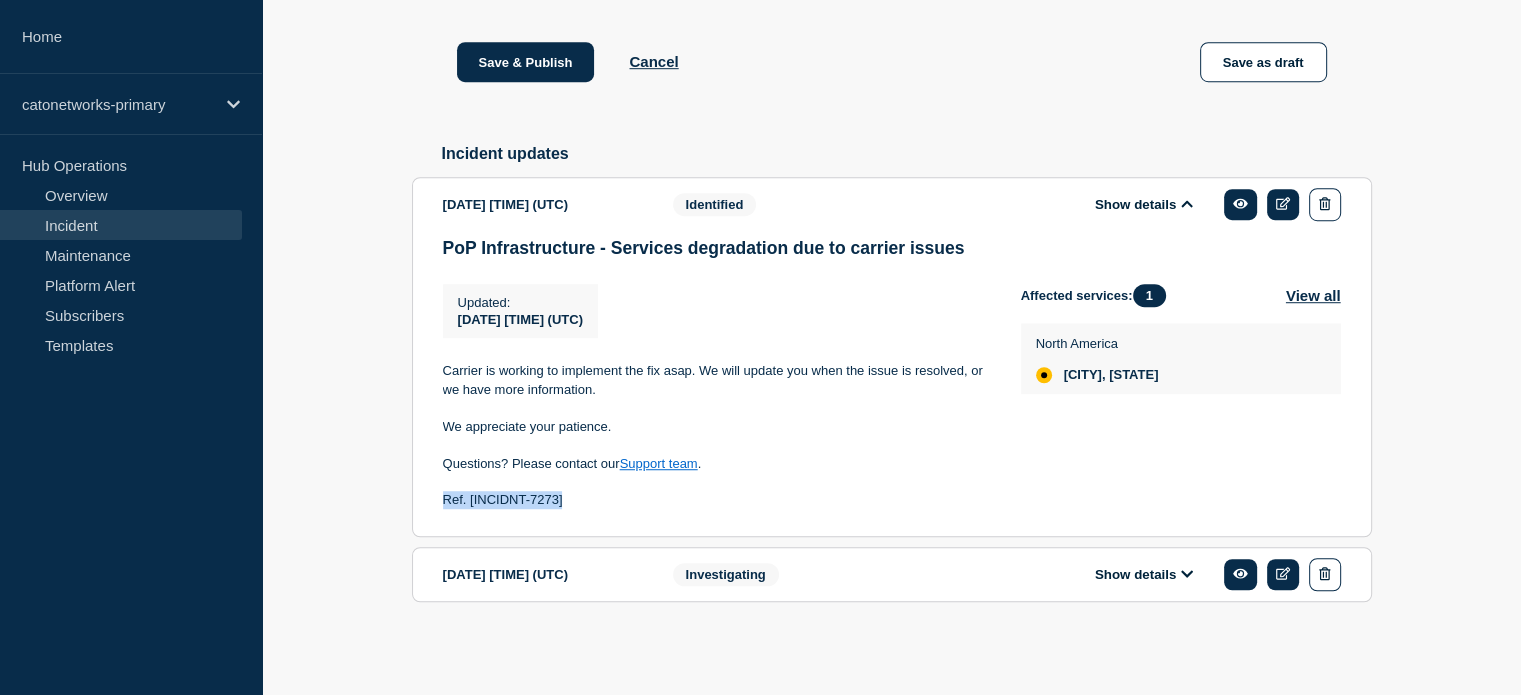 drag, startPoint x: 574, startPoint y: 504, endPoint x: 445, endPoint y: 508, distance: 129.062 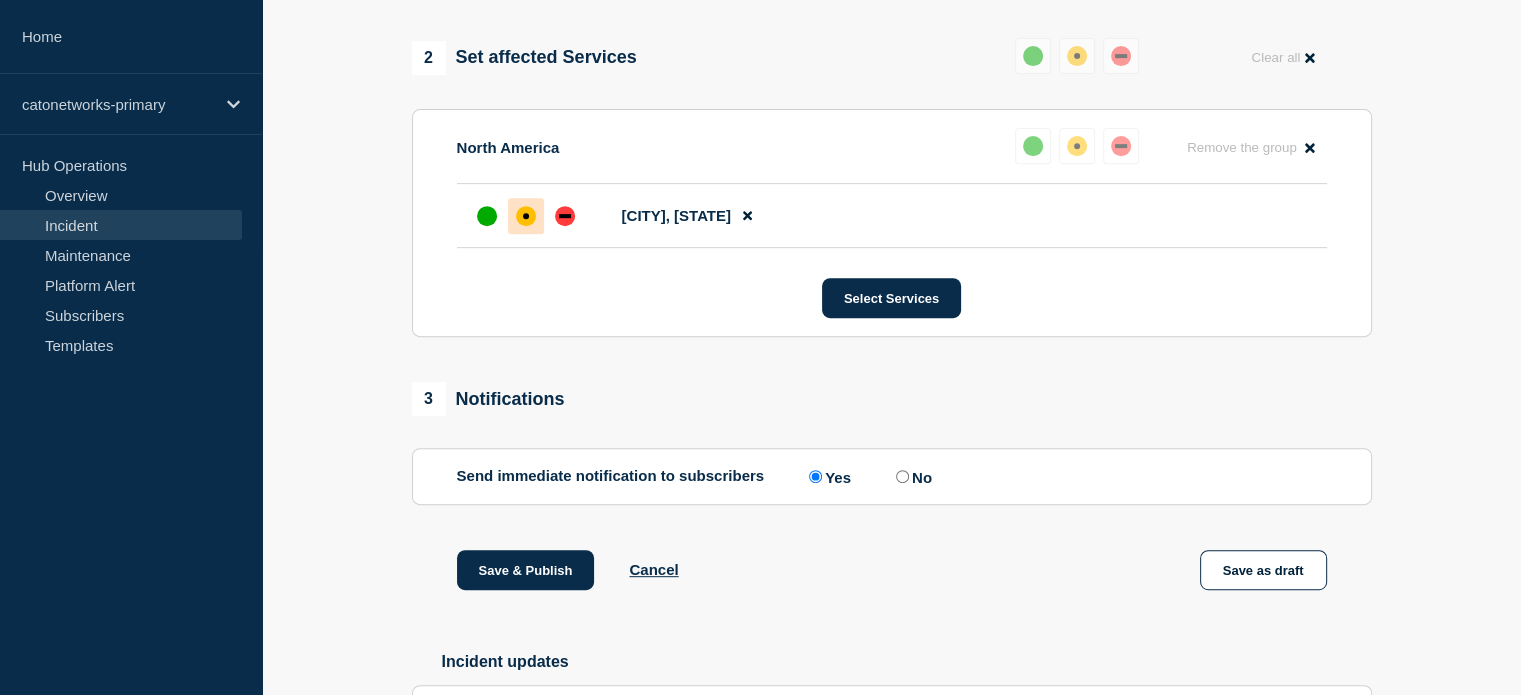 scroll, scrollTop: 538, scrollLeft: 0, axis: vertical 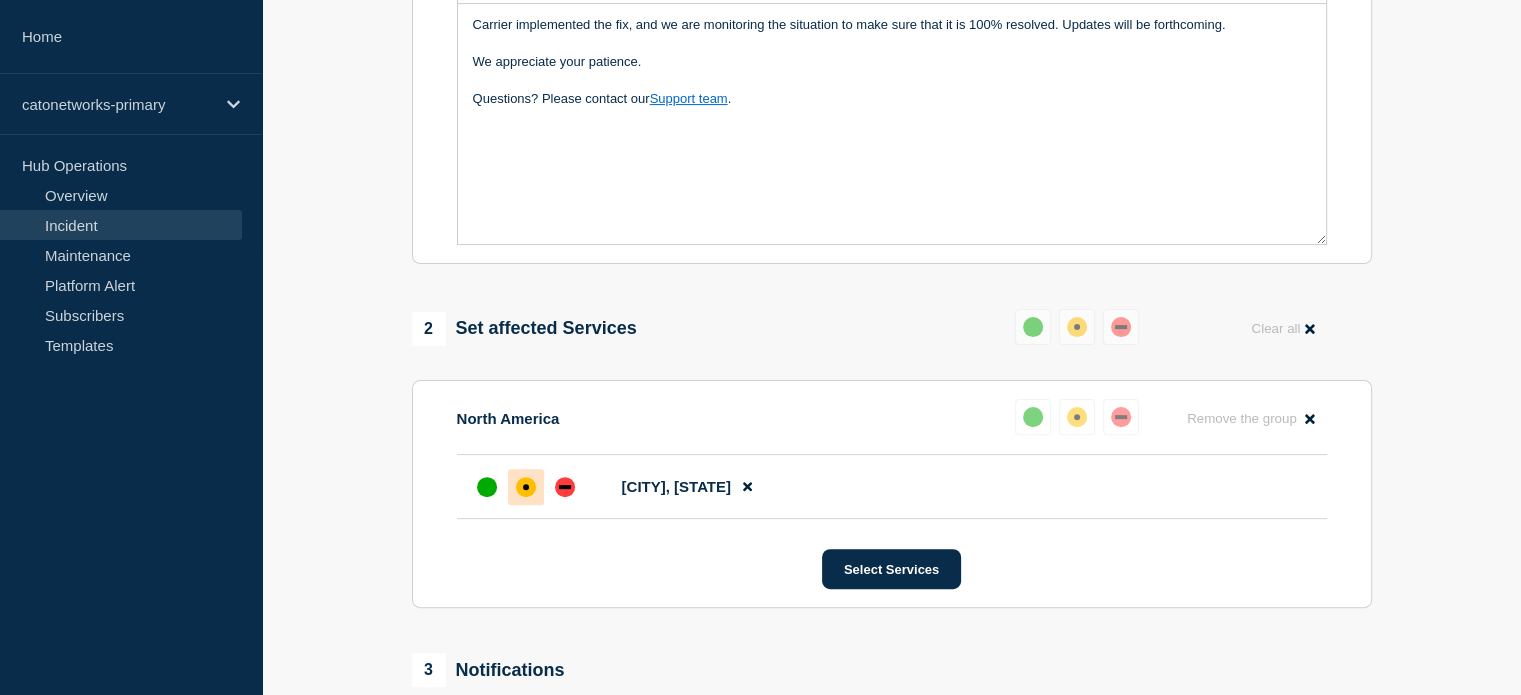 click on "Carrier implemented the fix, and we are monitoring the situation to make sure that it is 100% resolved. Updates will be forthcoming. We appreciate your patience. Questions? Please contact our  Support team ." at bounding box center (892, 124) 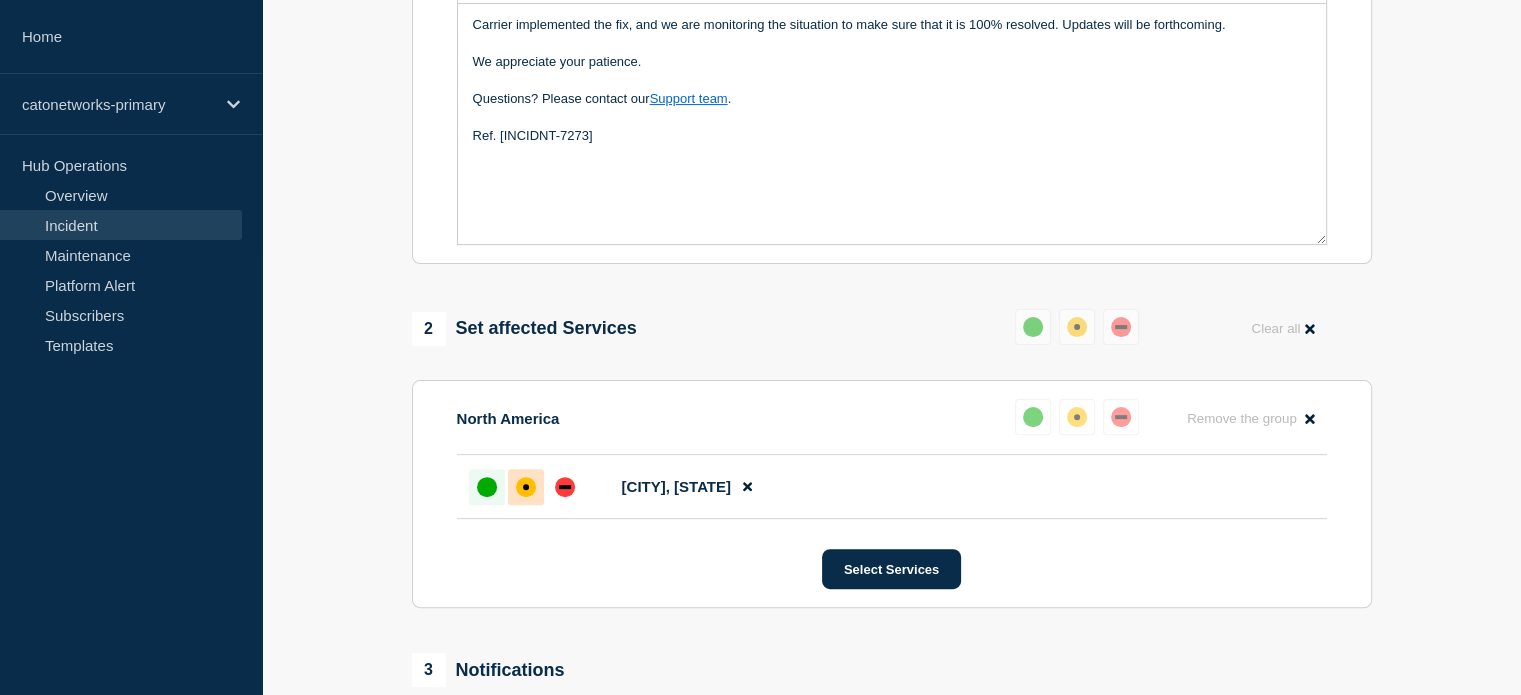 click at bounding box center (487, 487) 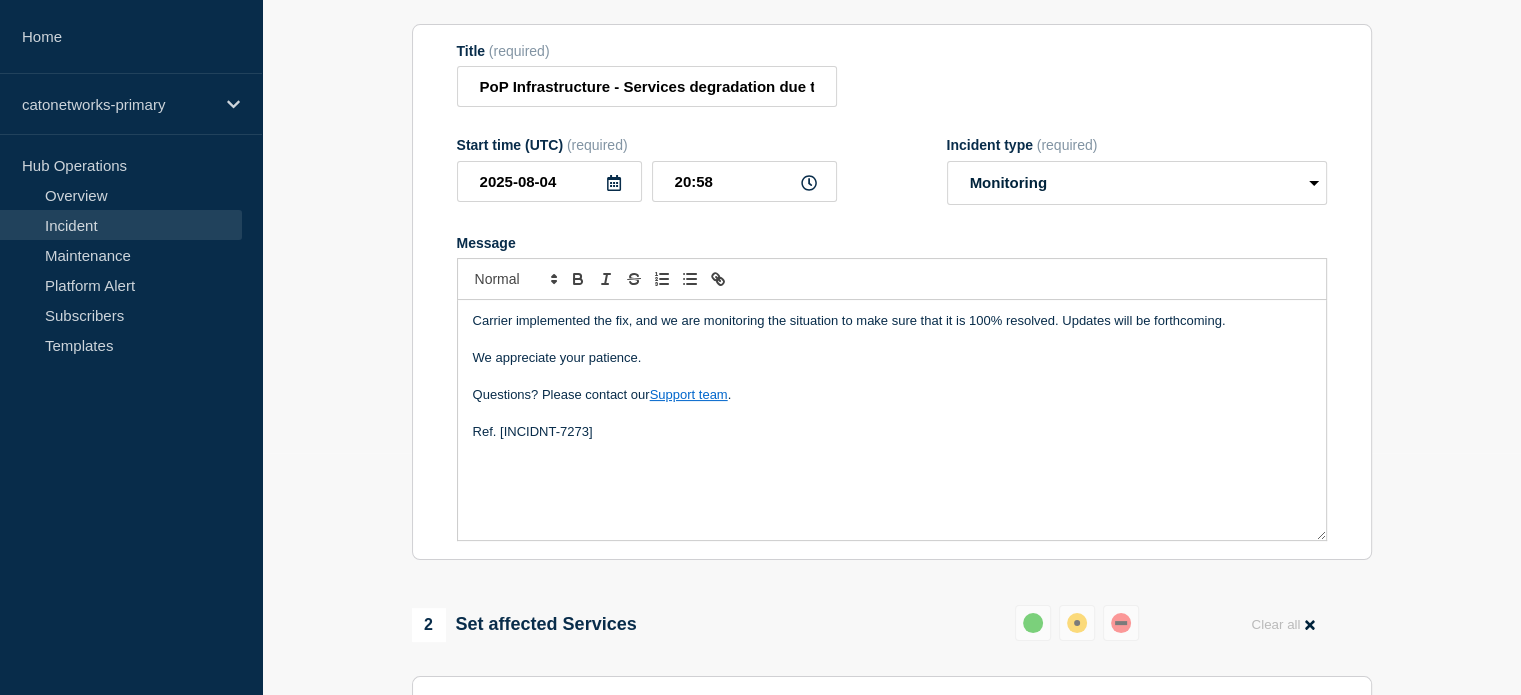 scroll, scrollTop: 238, scrollLeft: 0, axis: vertical 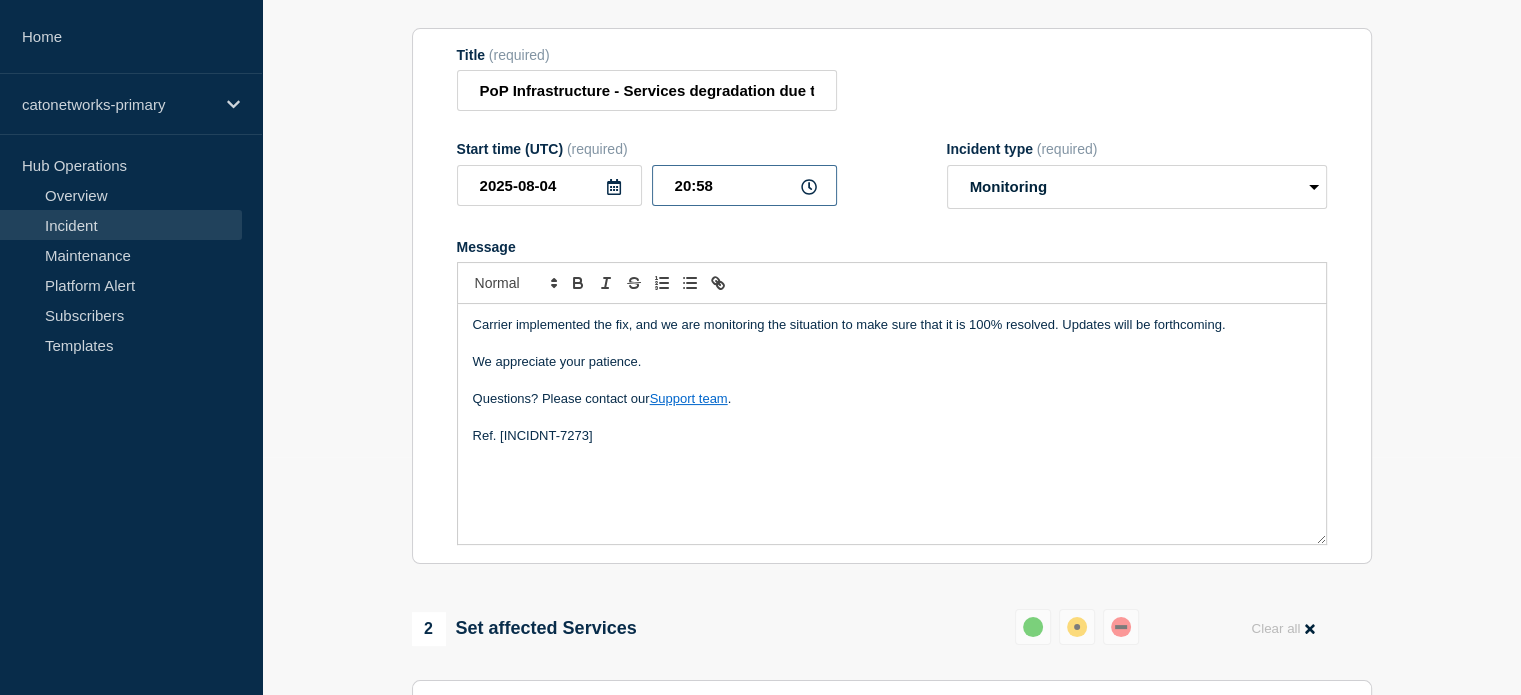 click on "20:58" at bounding box center [744, 185] 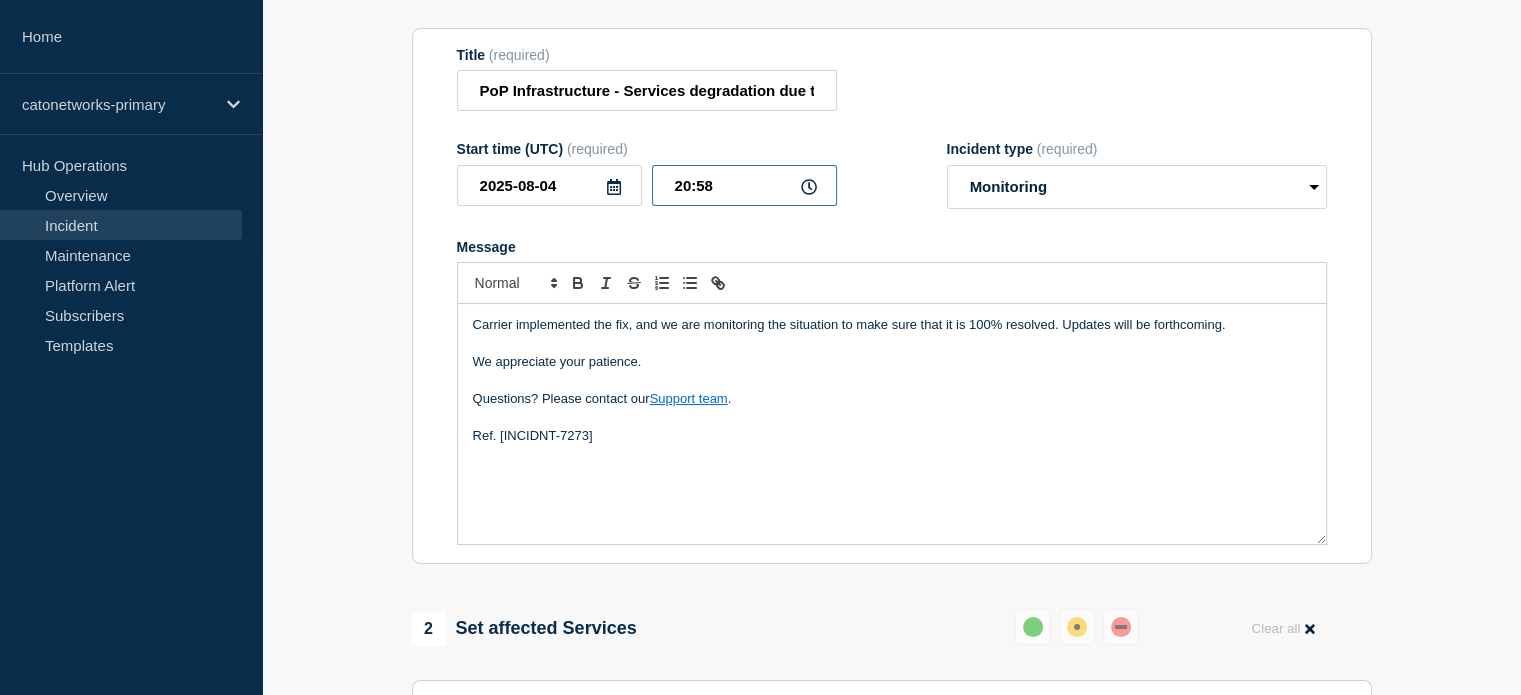 click on "20:58" at bounding box center (744, 185) 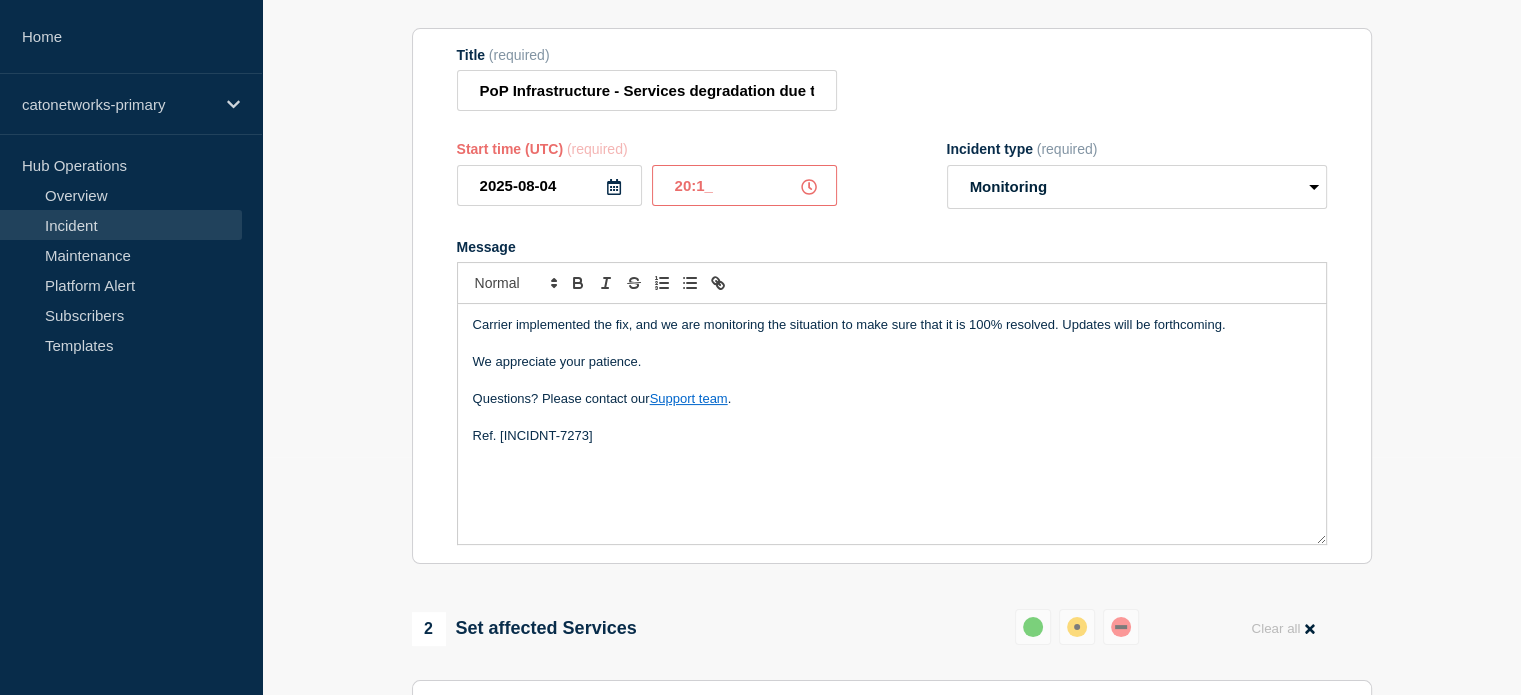 type on "20:10" 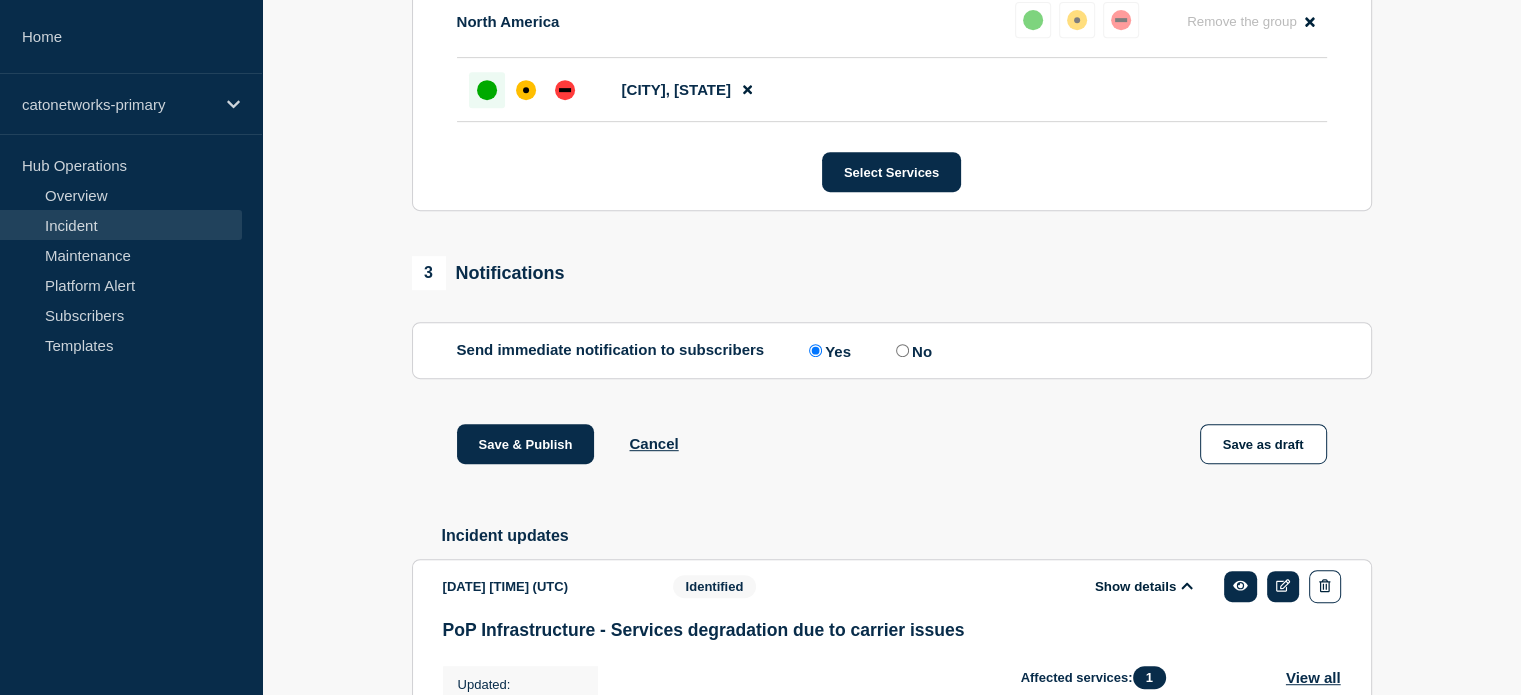 scroll, scrollTop: 938, scrollLeft: 0, axis: vertical 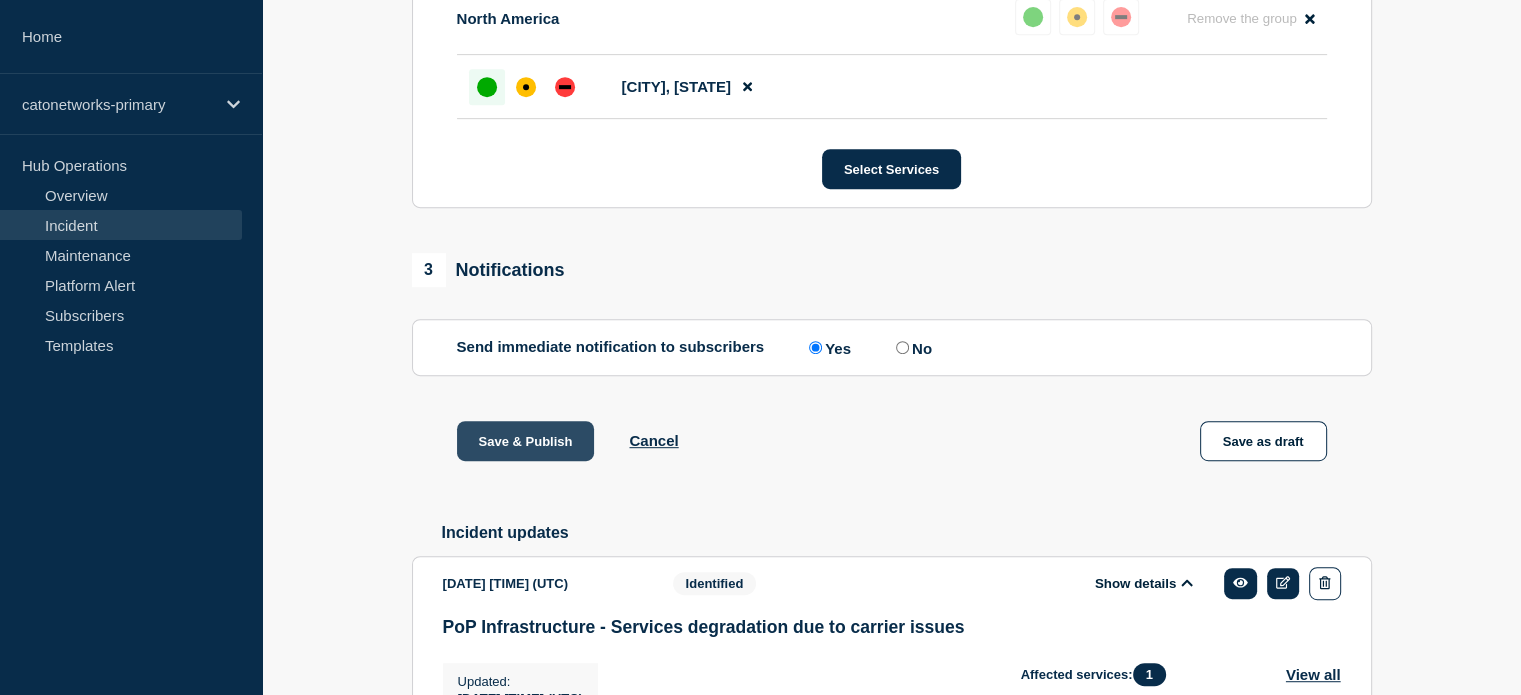click on "Save & Publish" at bounding box center [526, 441] 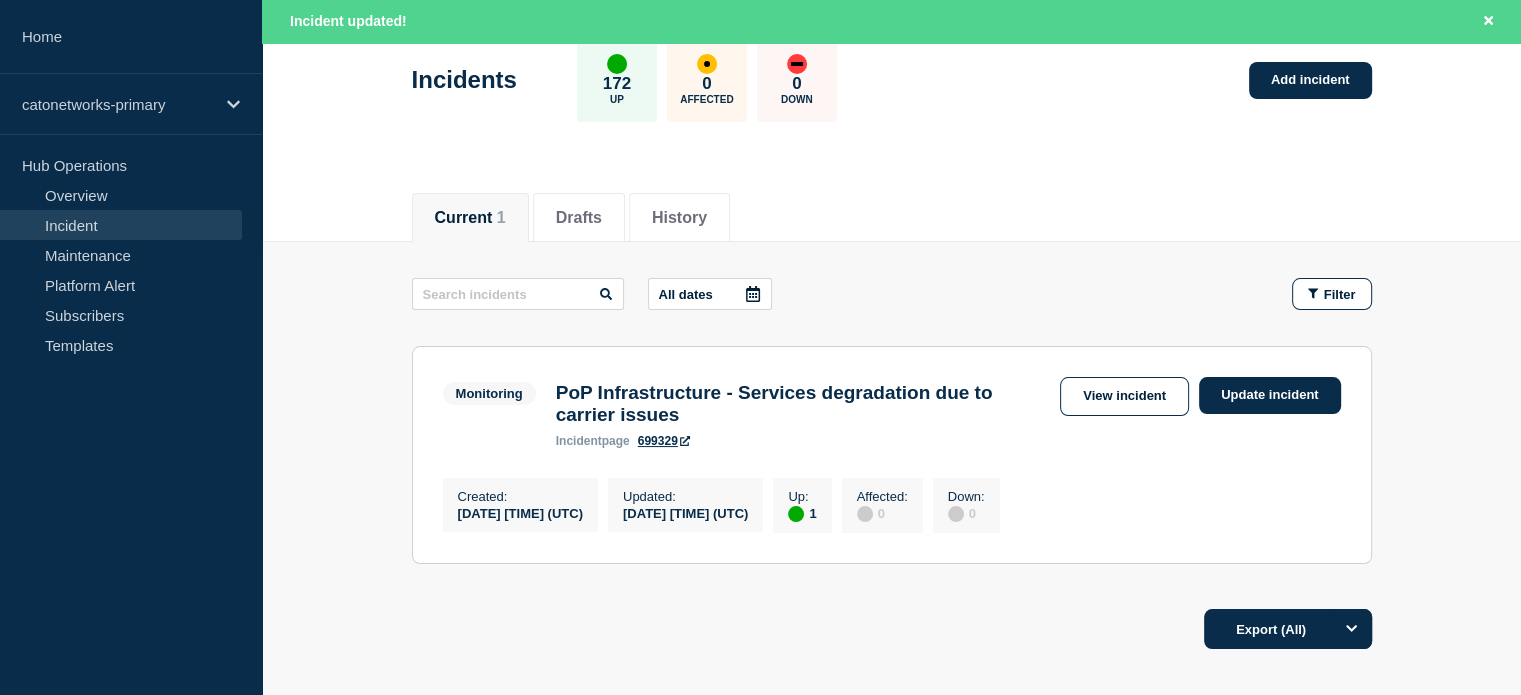 scroll, scrollTop: 256, scrollLeft: 0, axis: vertical 